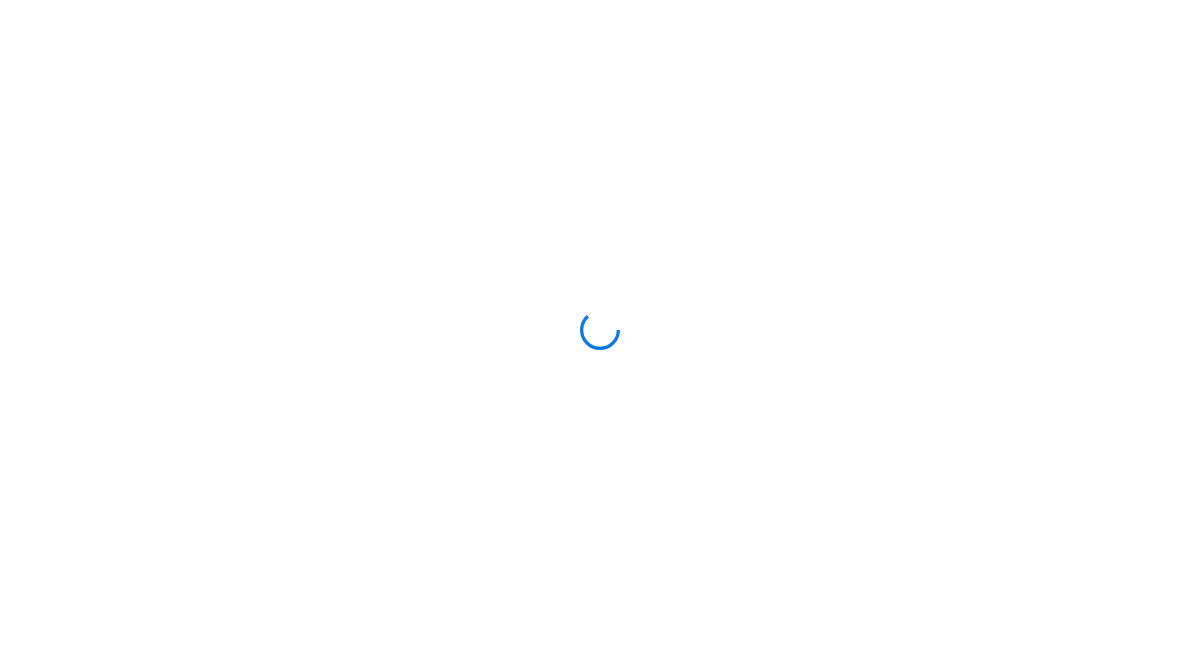 scroll, scrollTop: 0, scrollLeft: 0, axis: both 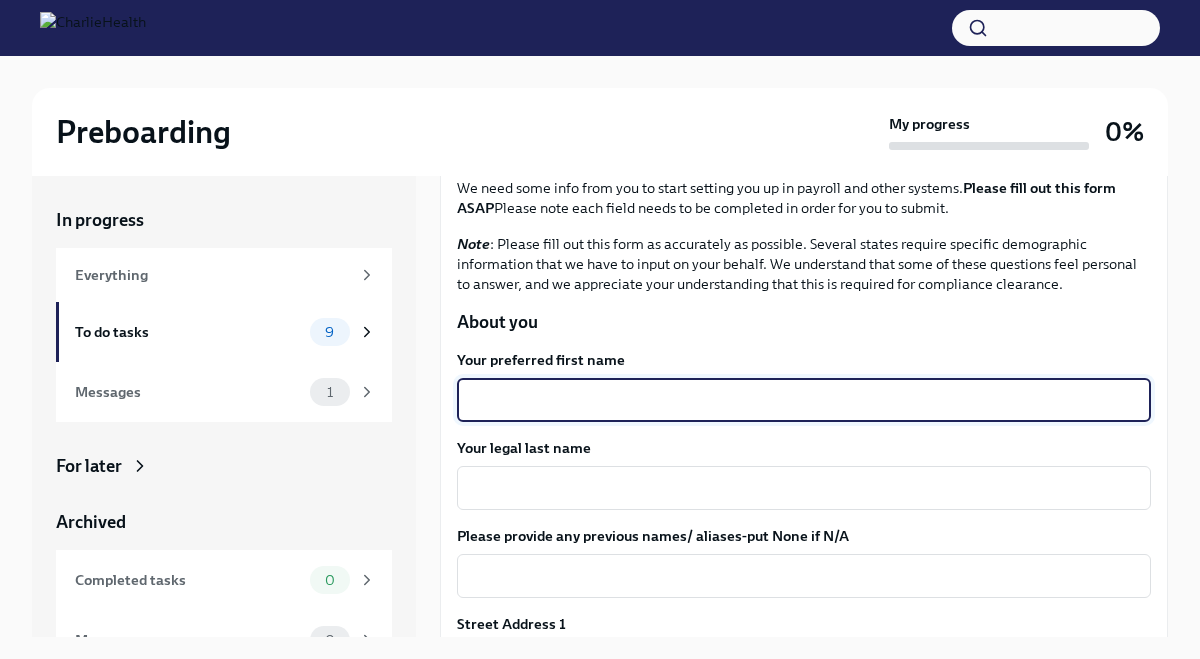 click on "Your preferred first name" at bounding box center [804, 400] 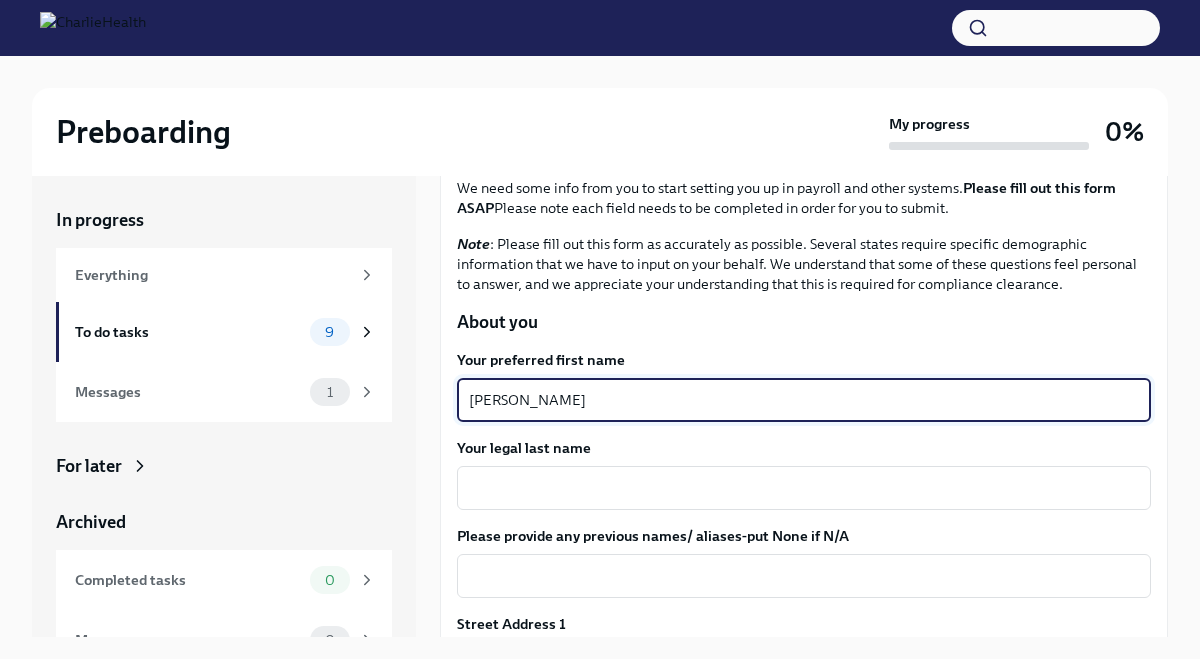 type on "[PERSON_NAME]" 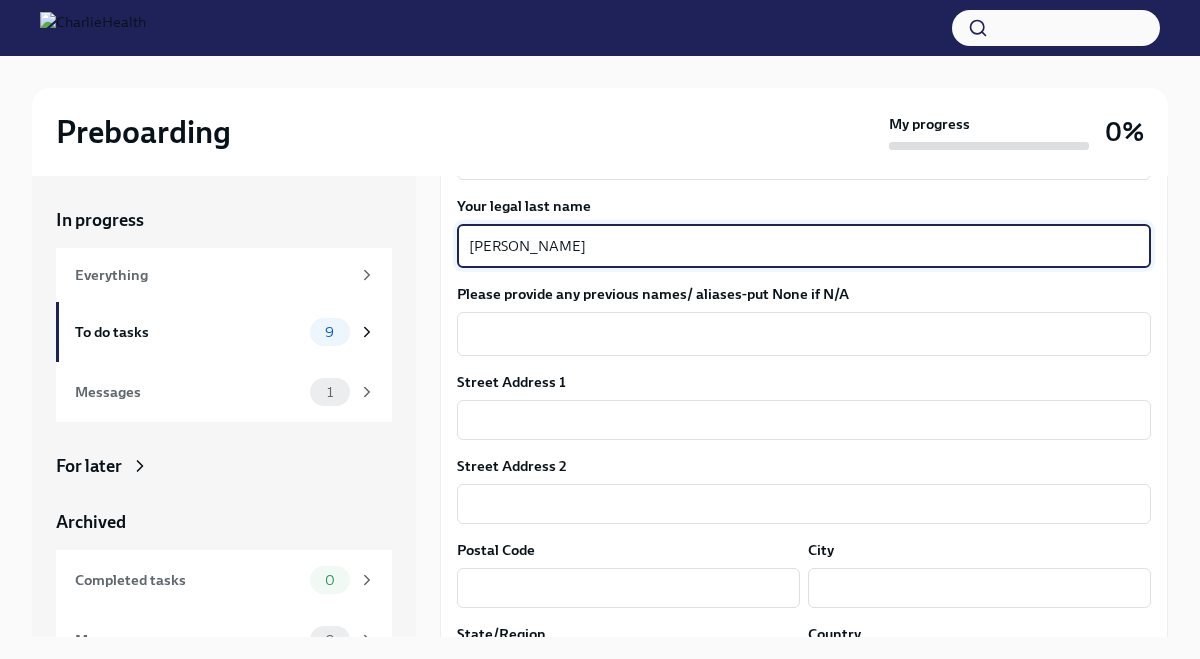 scroll, scrollTop: 481, scrollLeft: 0, axis: vertical 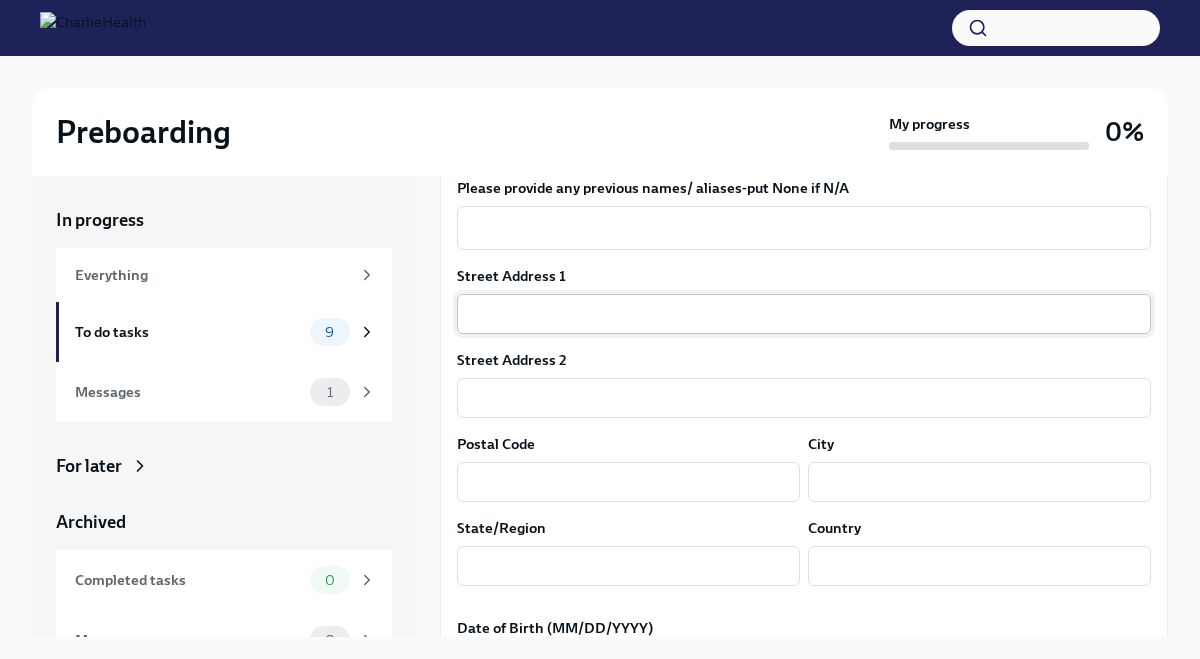 type on "[PERSON_NAME]" 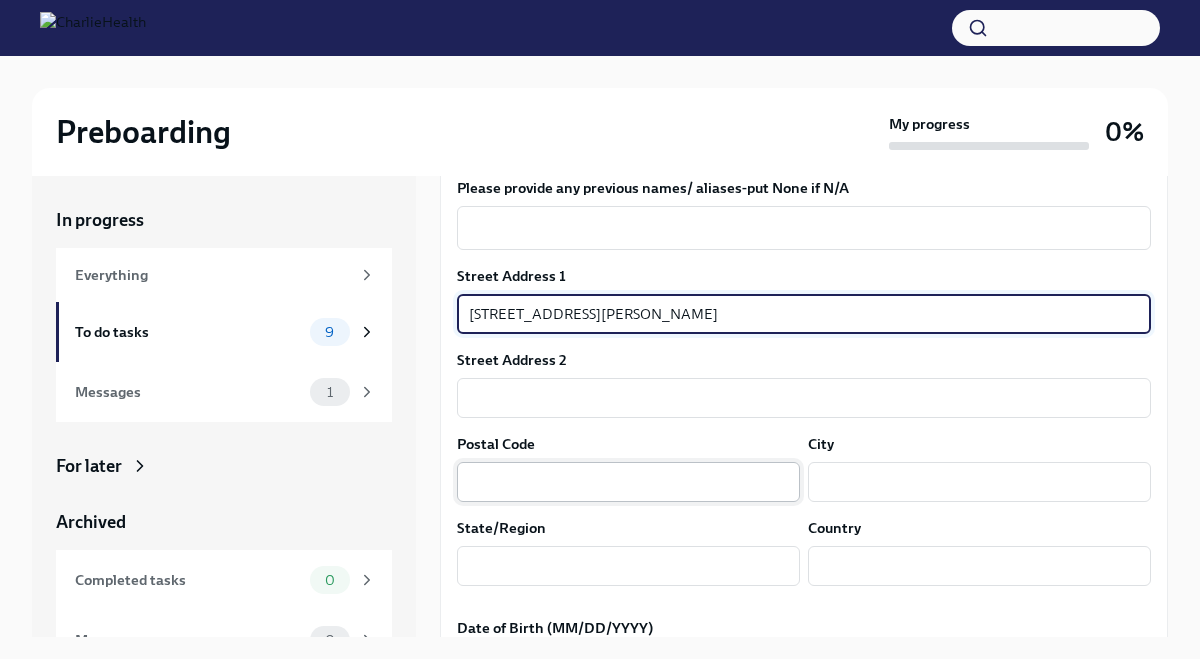 type on "[STREET_ADDRESS][PERSON_NAME]" 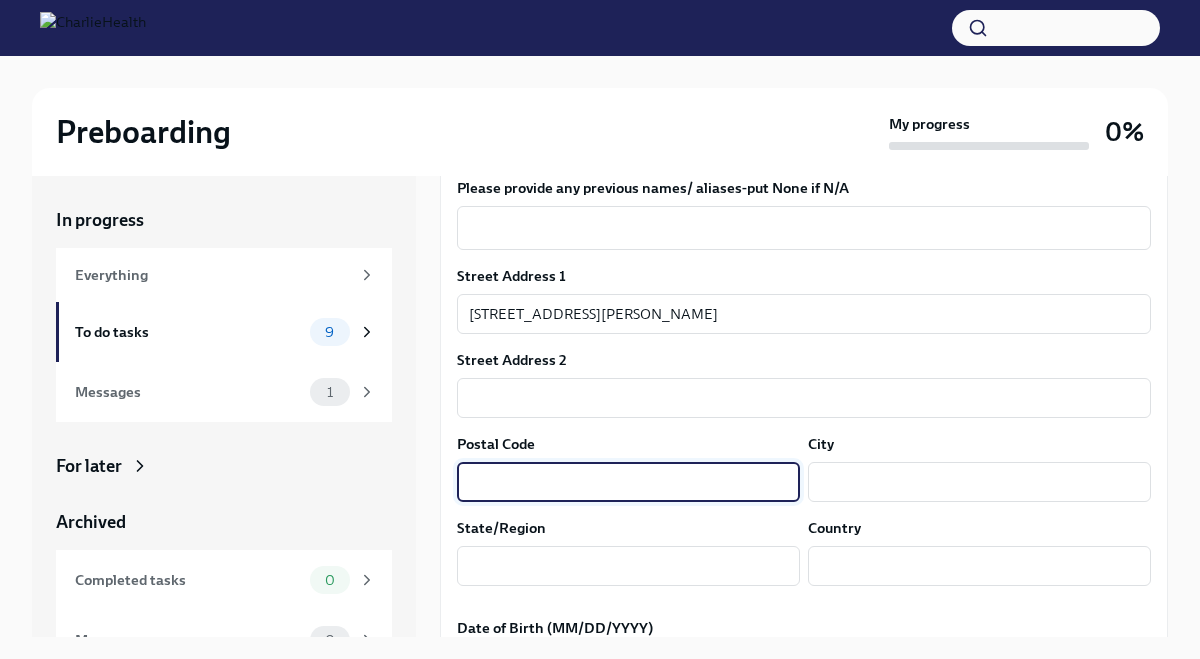 click at bounding box center [628, 482] 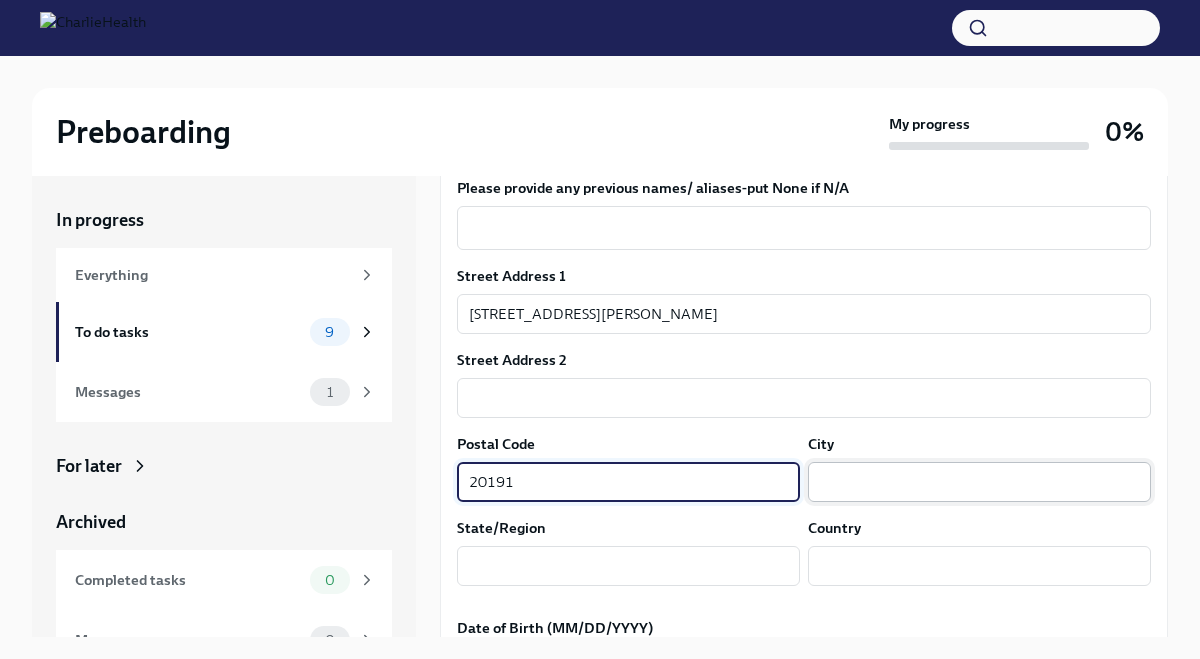 type on "20191" 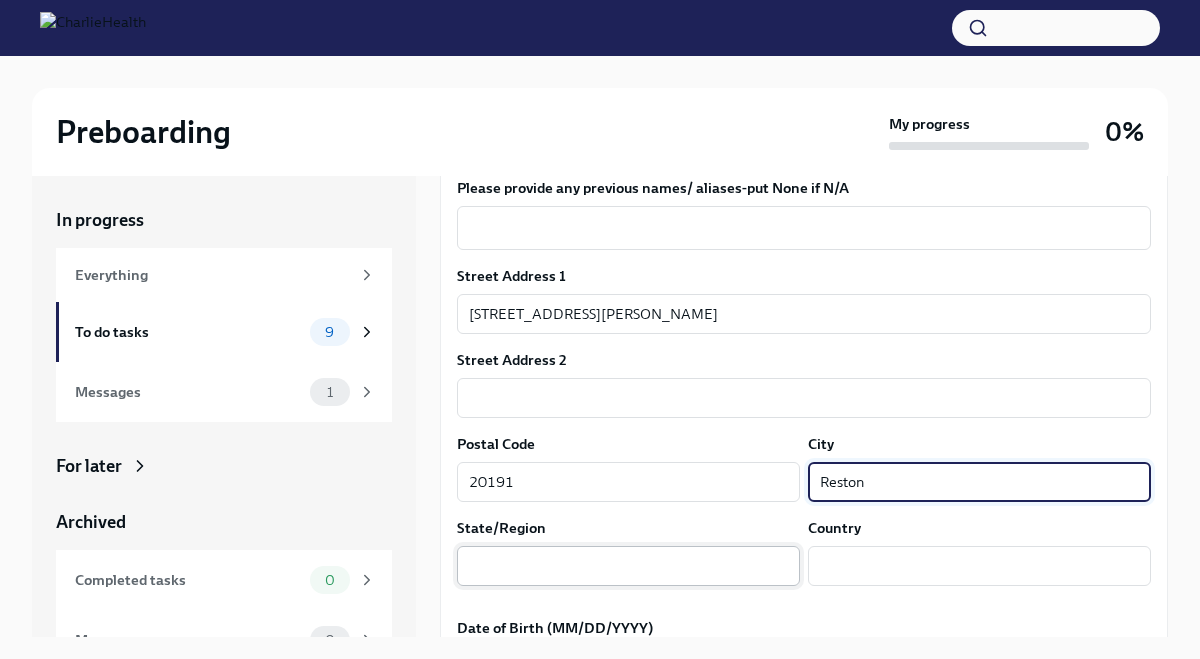 type on "Reston" 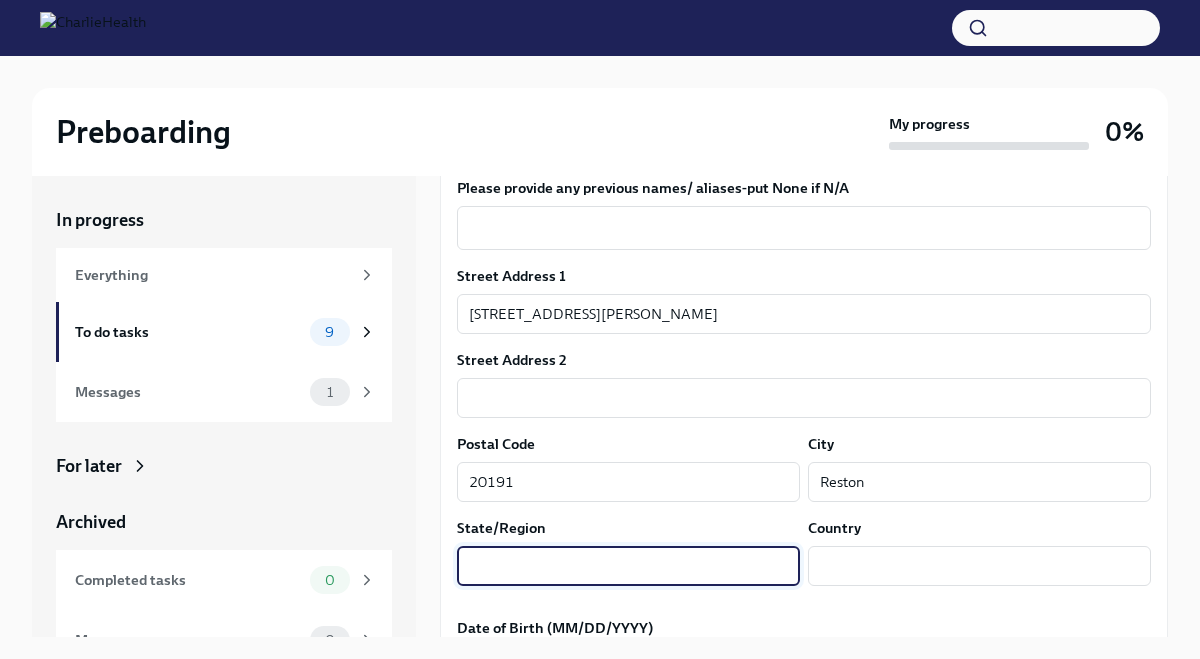 click at bounding box center (628, 566) 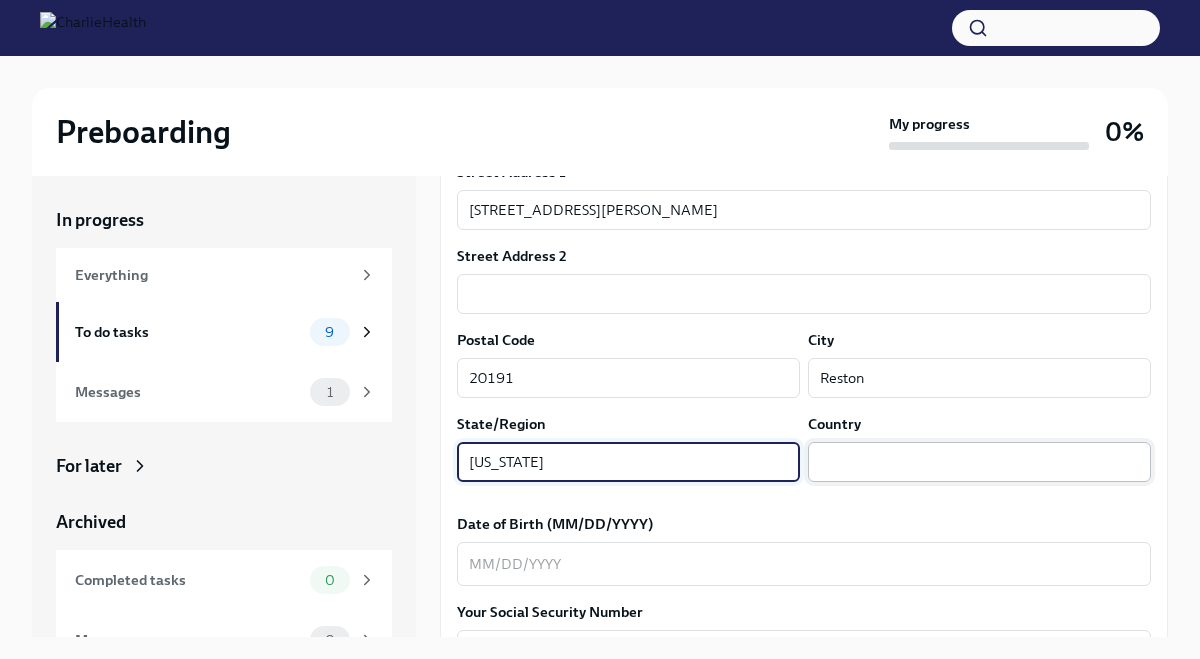 scroll, scrollTop: 603, scrollLeft: 0, axis: vertical 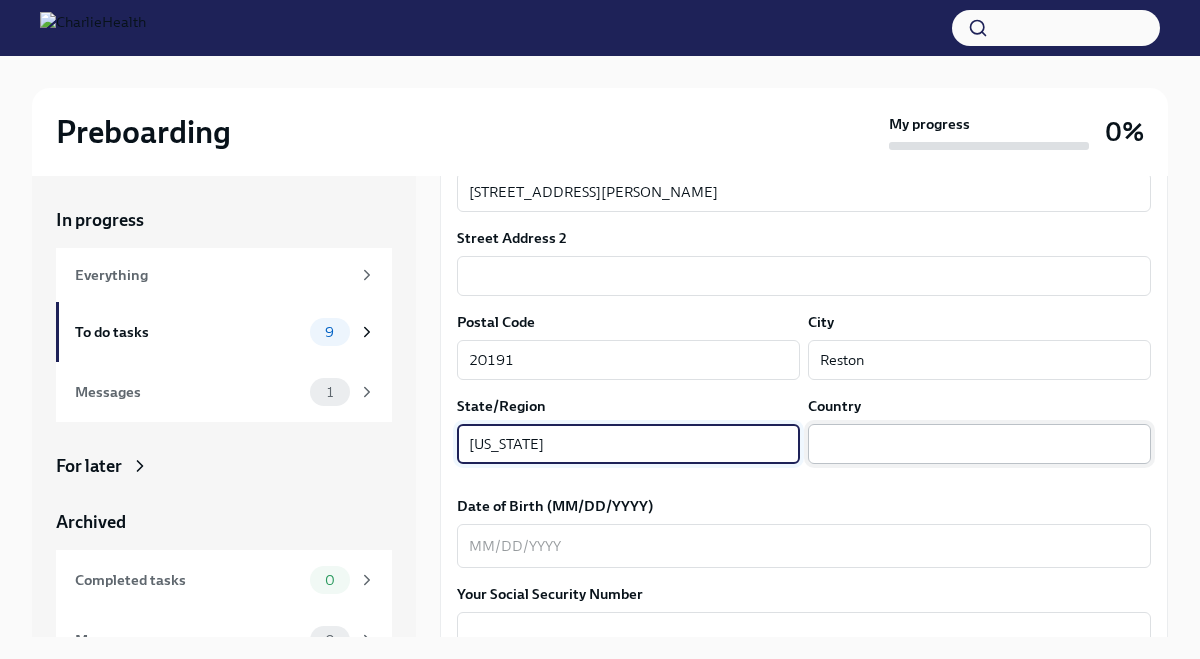 type on "[US_STATE]" 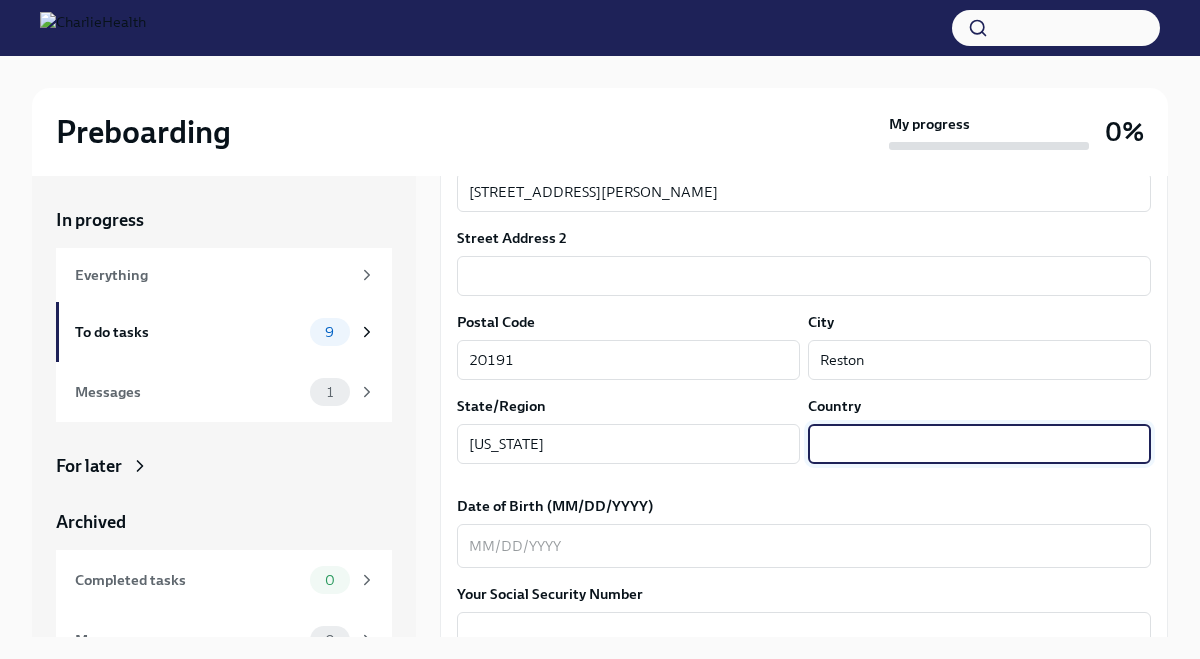 click at bounding box center [979, 444] 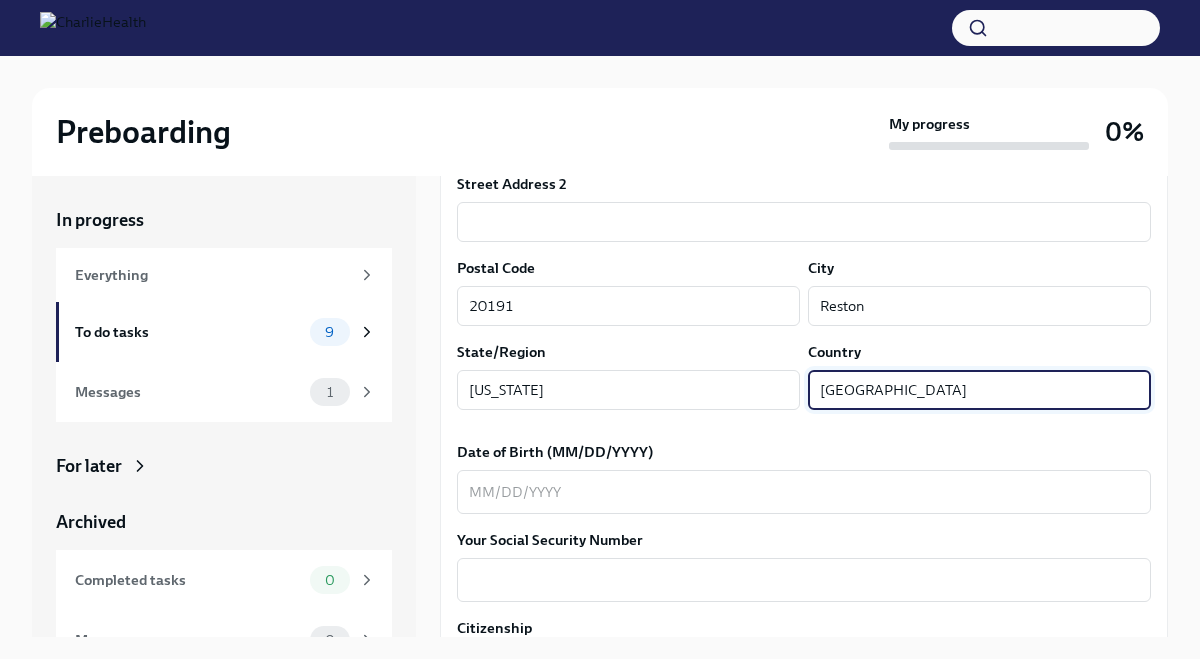 scroll, scrollTop: 660, scrollLeft: 0, axis: vertical 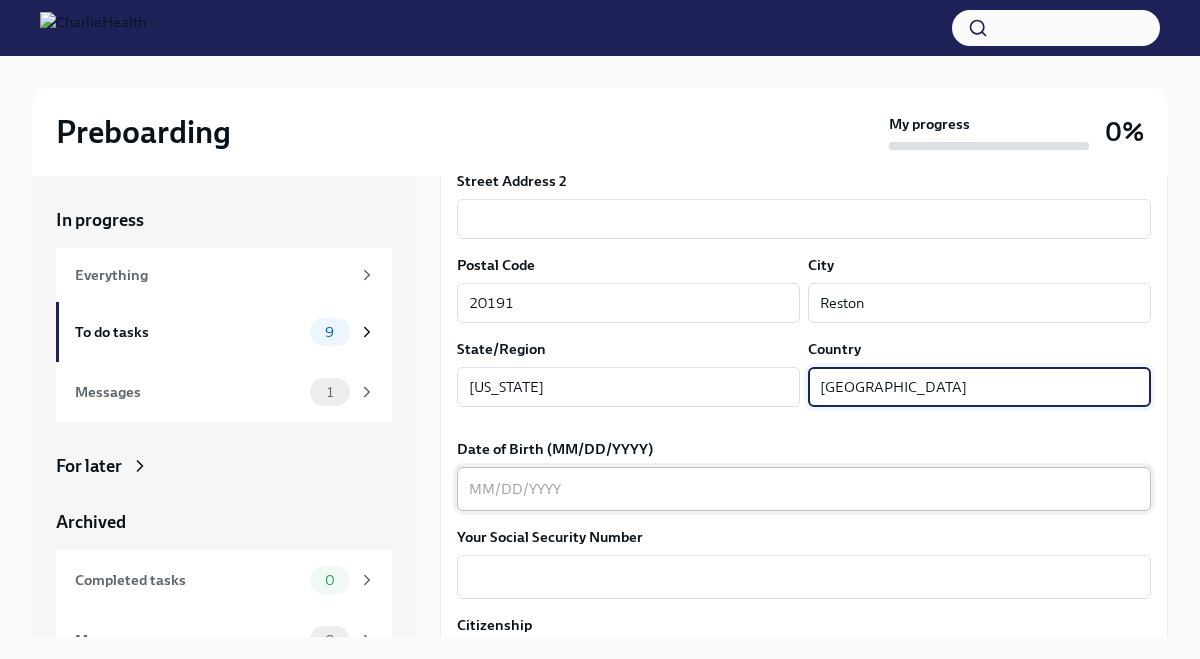 type on "[GEOGRAPHIC_DATA]" 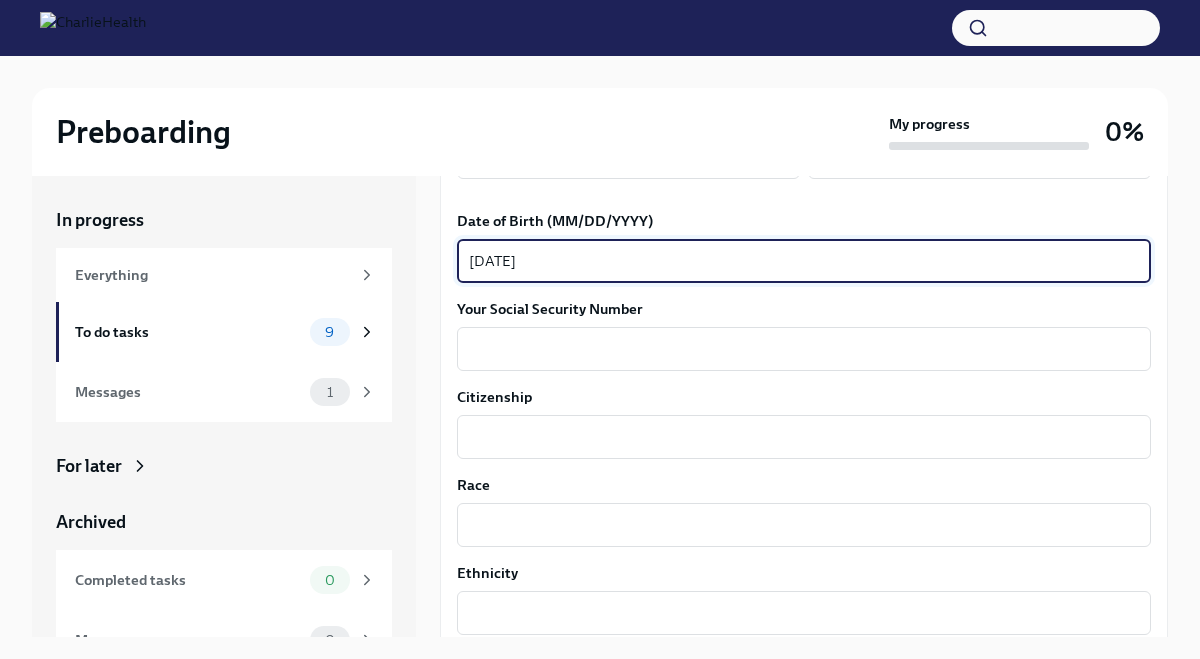 scroll, scrollTop: 891, scrollLeft: 0, axis: vertical 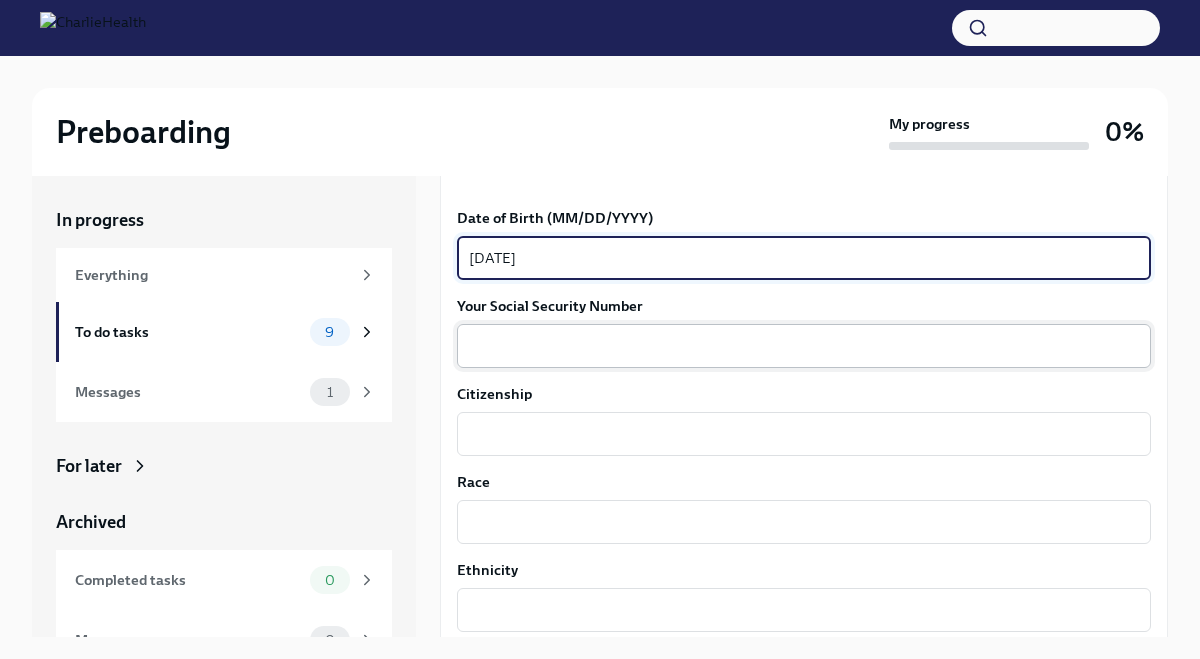 type on "[DATE]" 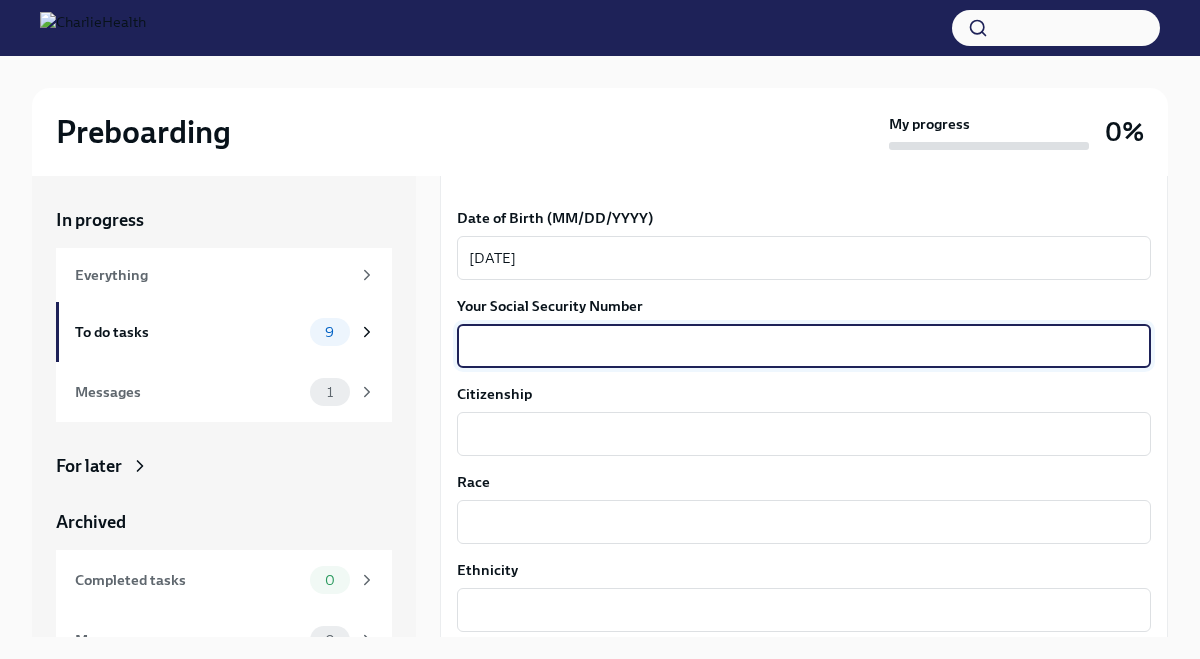 type on "1" 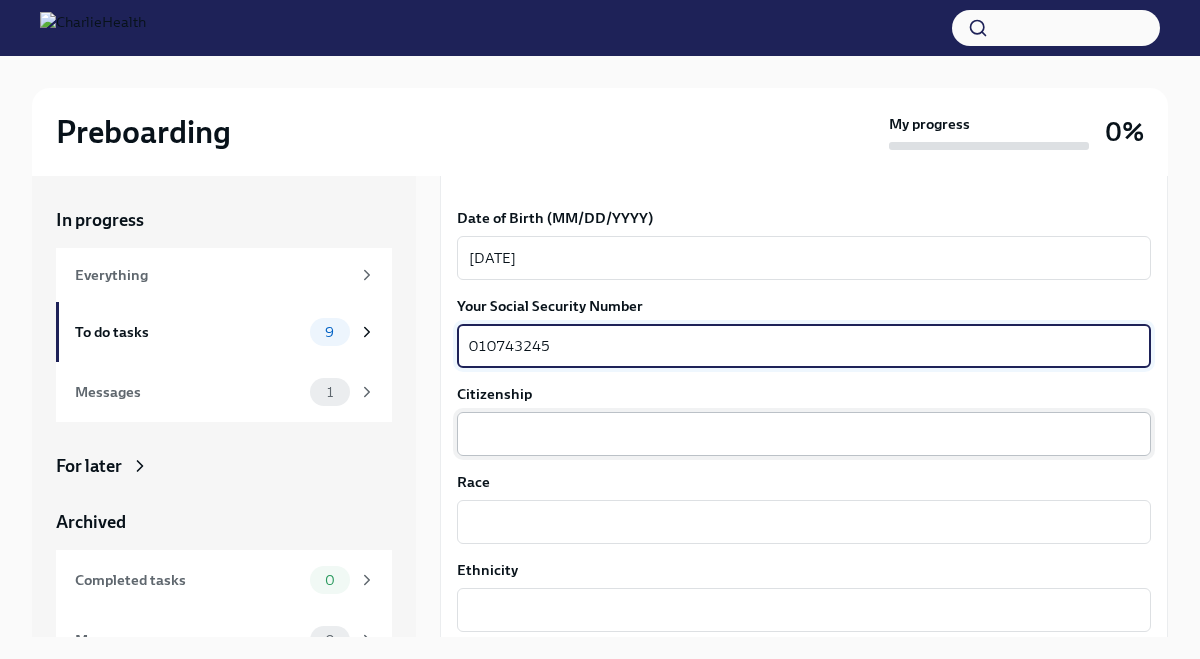 type on "010743245" 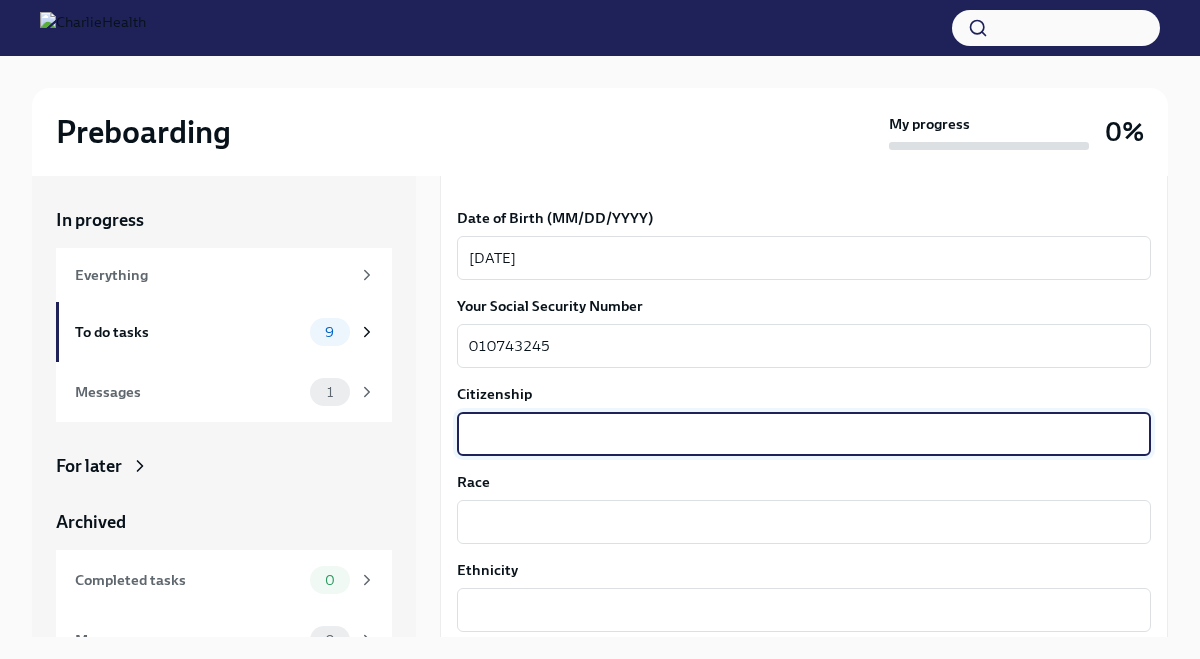 click on "Citizenship" at bounding box center (804, 434) 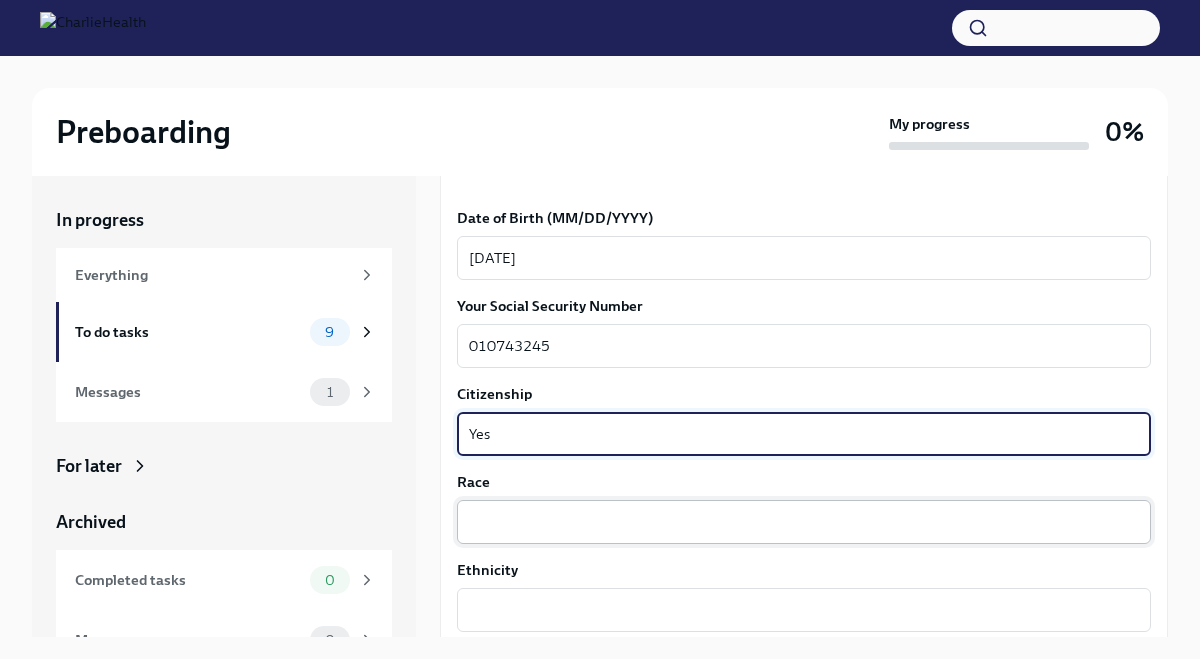 type on "Yes" 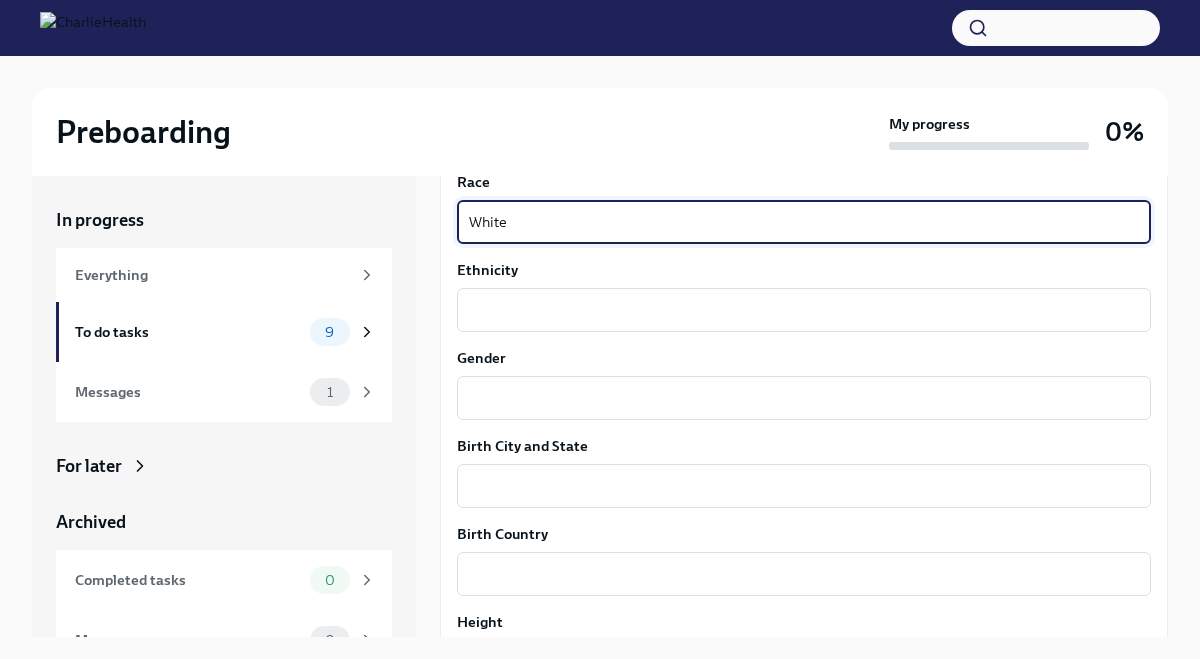 scroll, scrollTop: 1189, scrollLeft: 0, axis: vertical 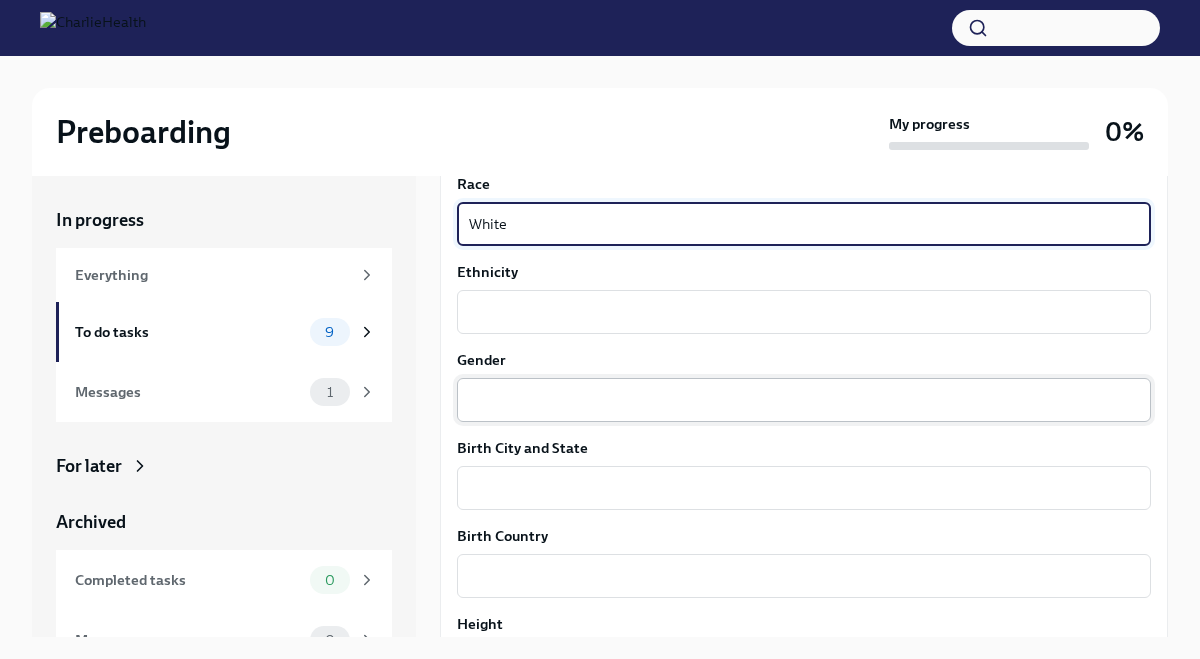type on "White" 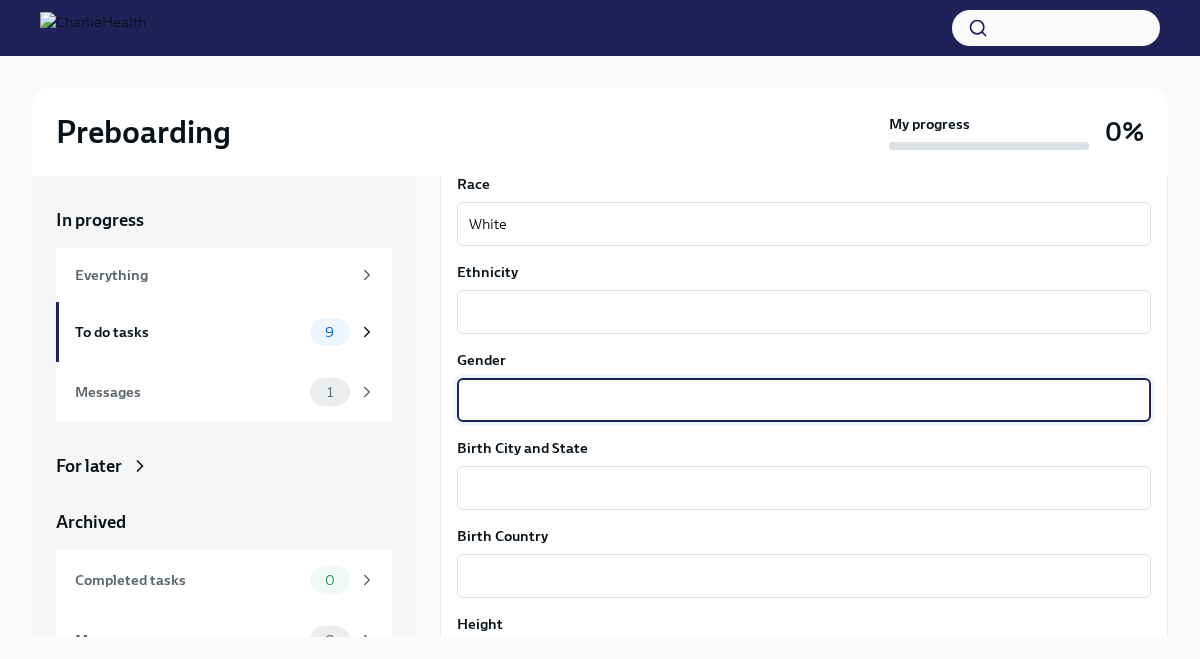 click on "Gender" at bounding box center [804, 400] 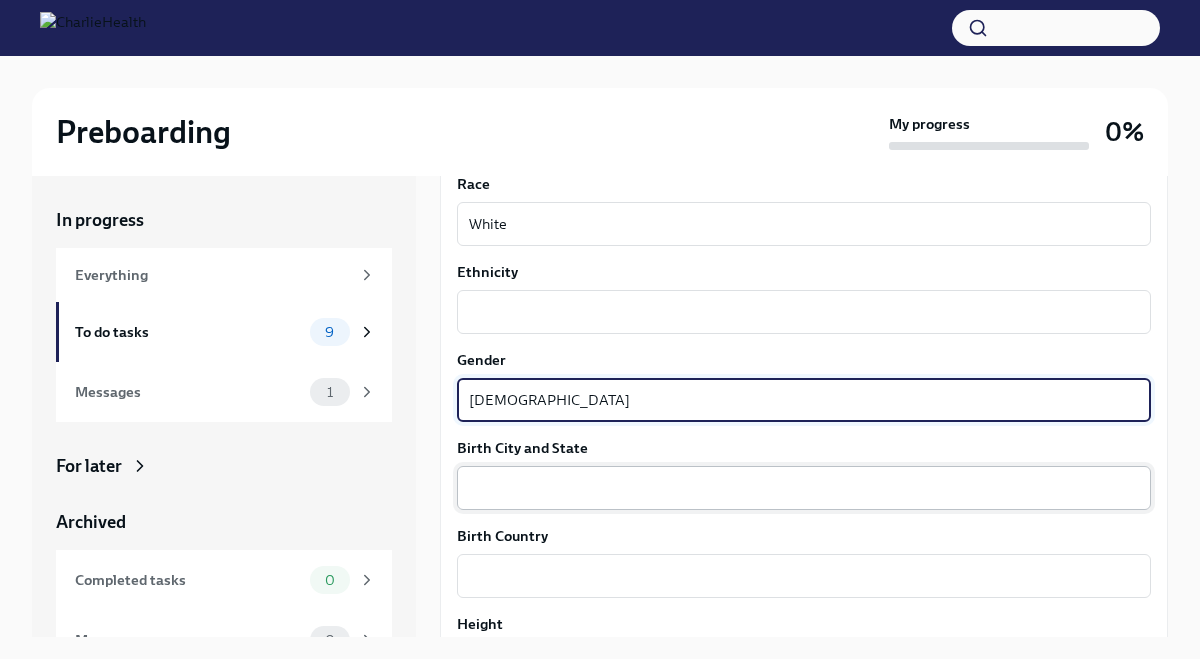 type on "[DEMOGRAPHIC_DATA]" 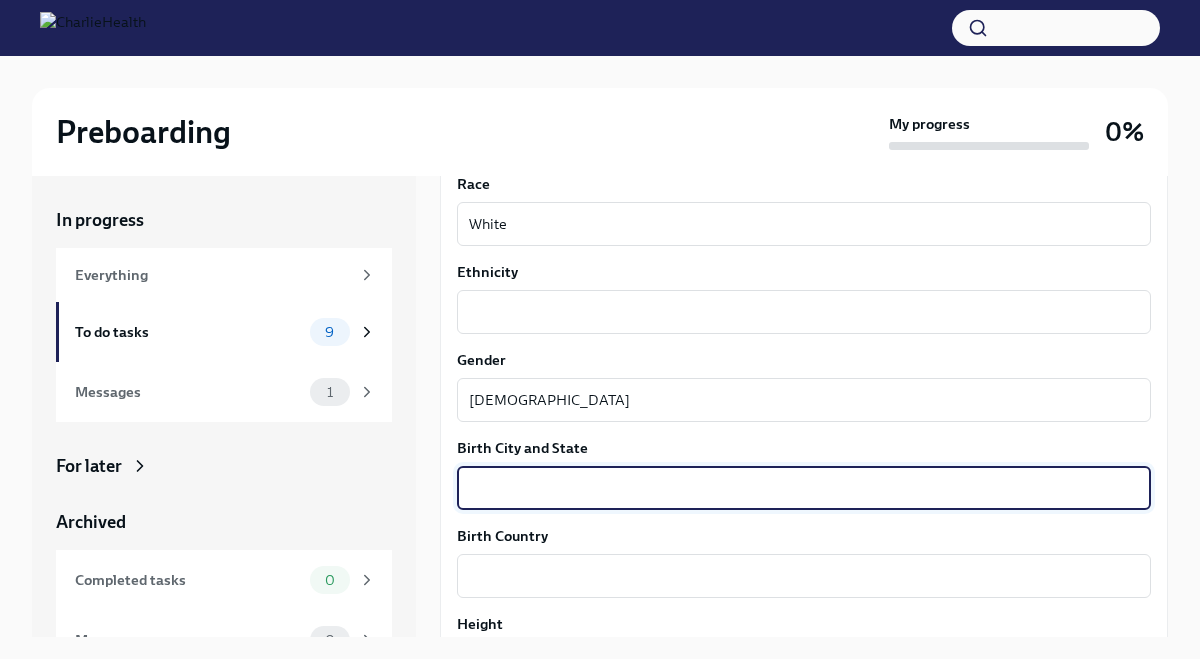 click on "Birth City and State" at bounding box center (804, 488) 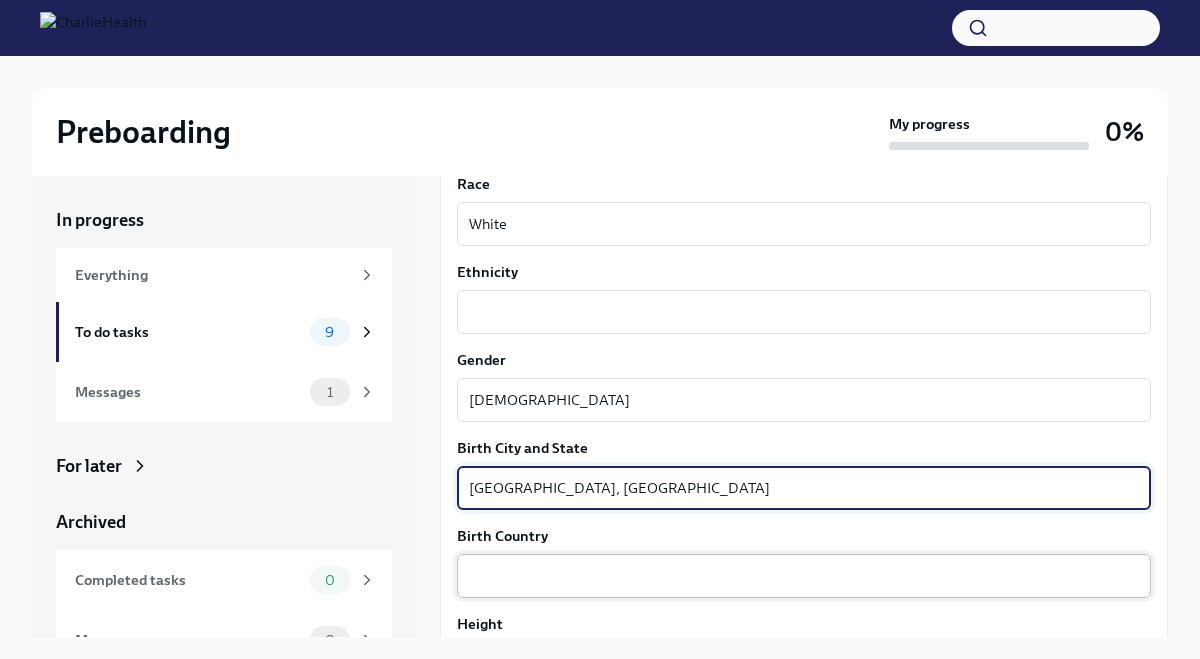 type on "[GEOGRAPHIC_DATA], [GEOGRAPHIC_DATA]" 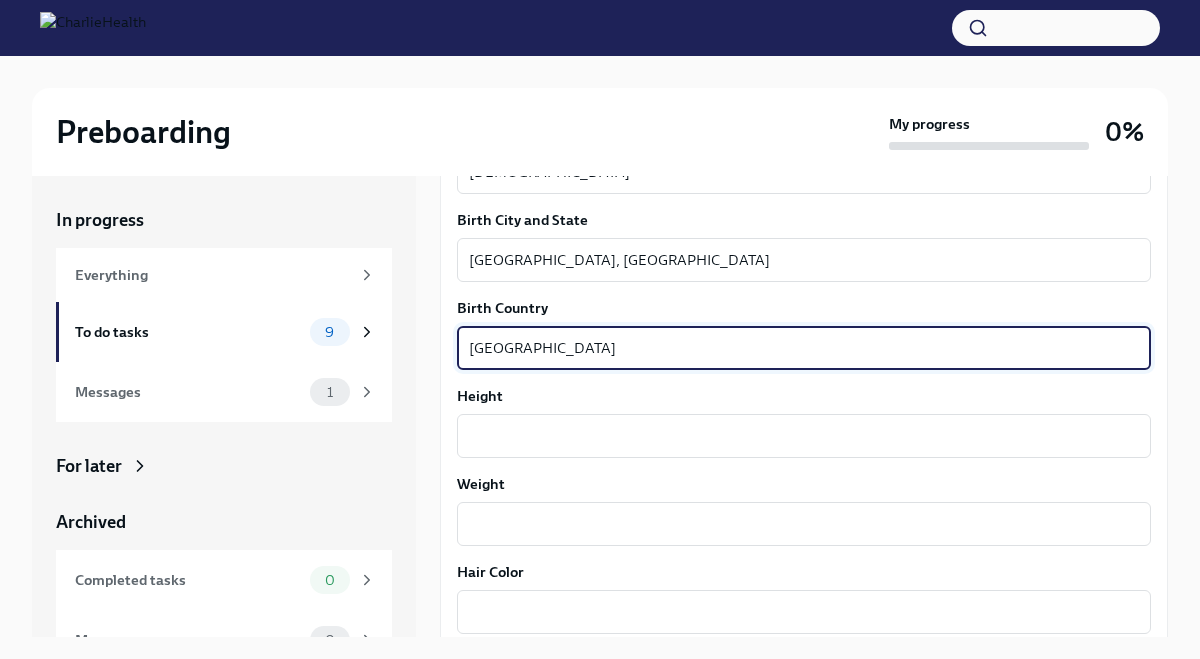 scroll, scrollTop: 1438, scrollLeft: 0, axis: vertical 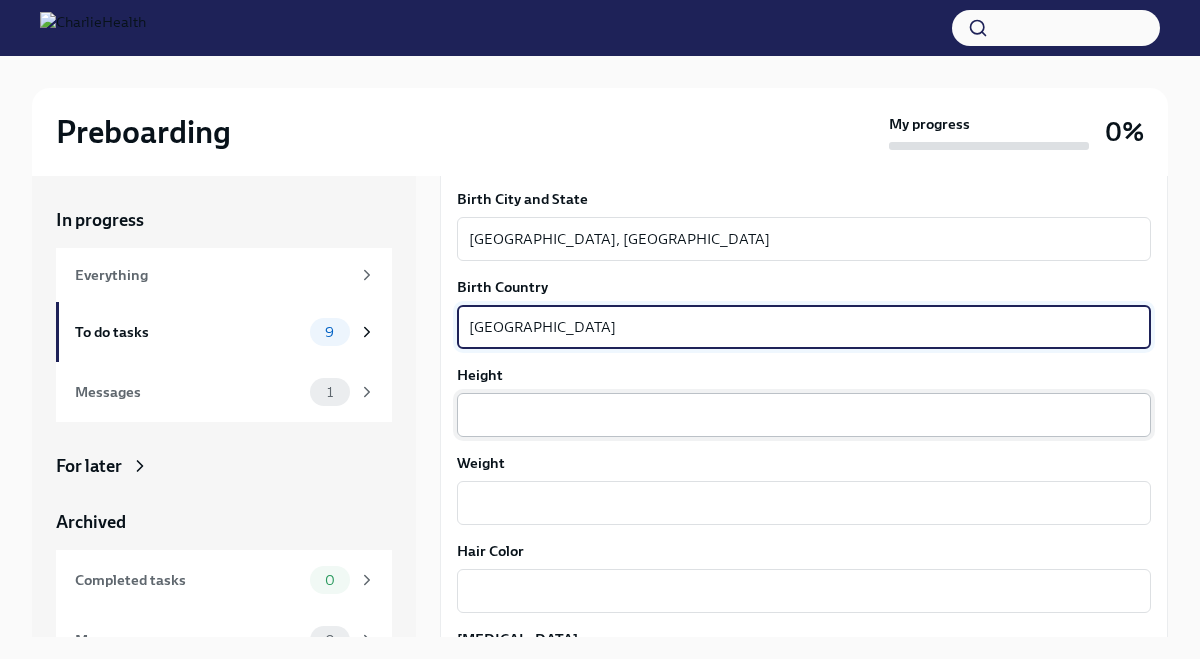 type on "[GEOGRAPHIC_DATA]" 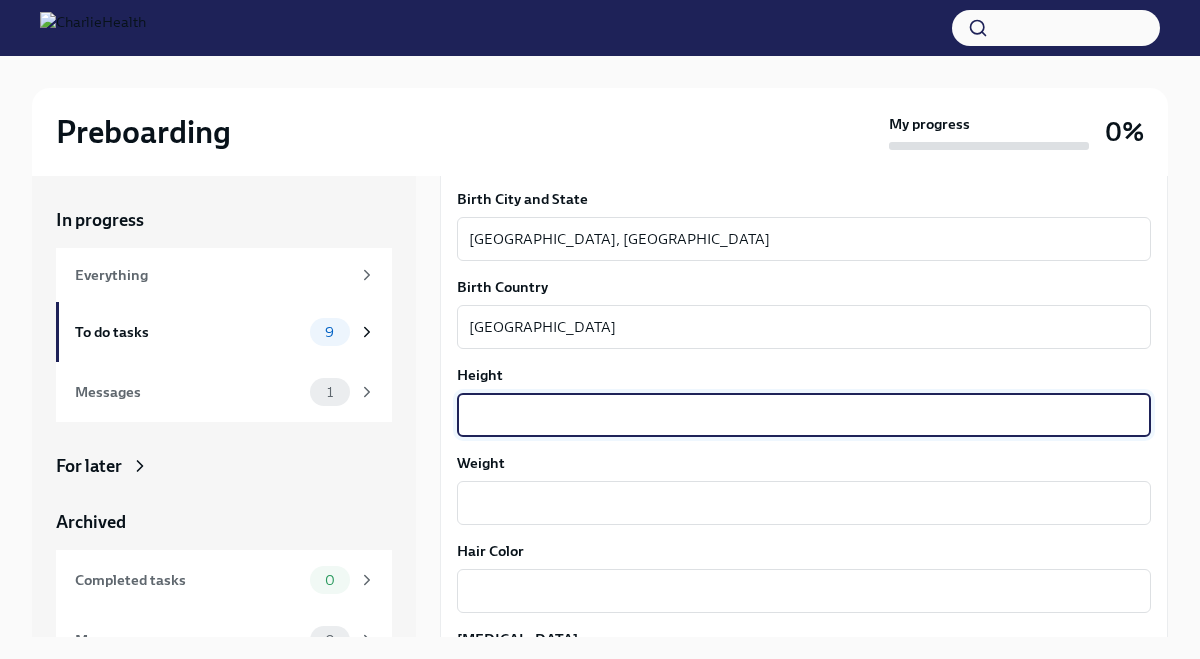 click on "Height" at bounding box center [804, 415] 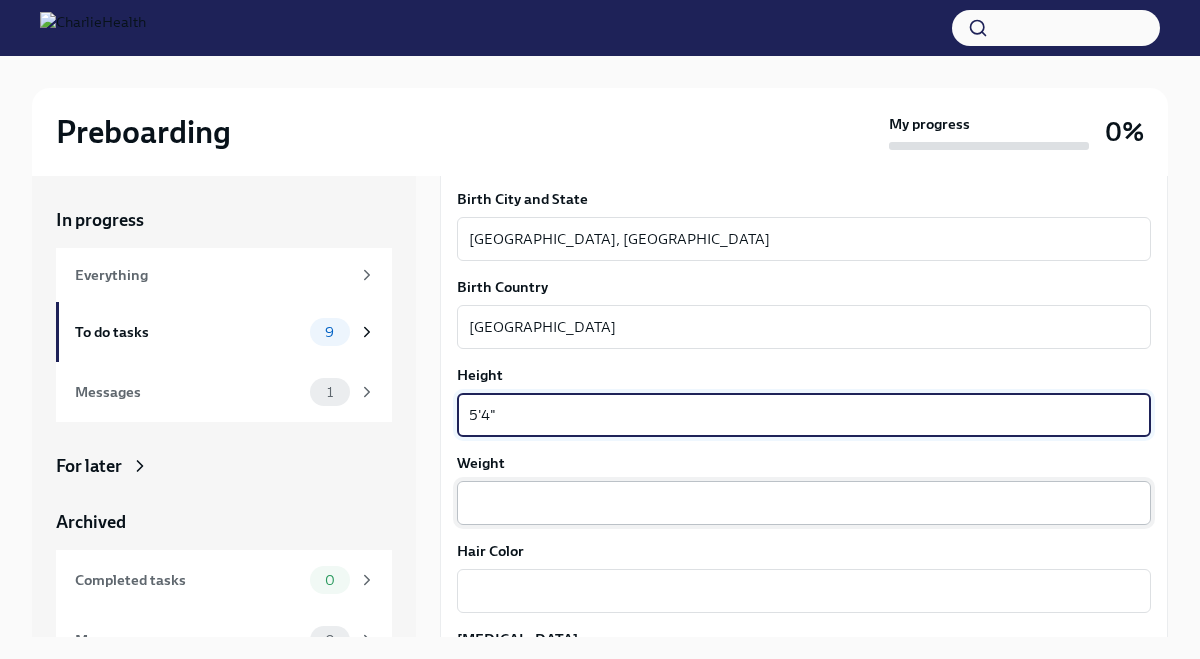 type on "5'4"" 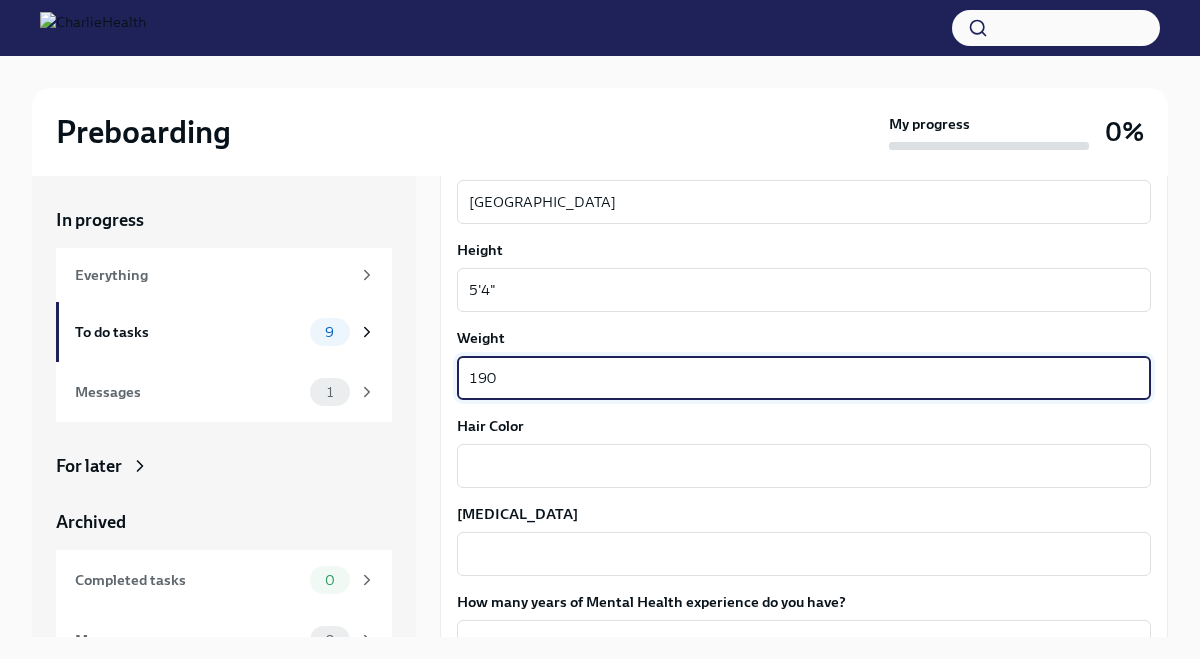 scroll, scrollTop: 1575, scrollLeft: 0, axis: vertical 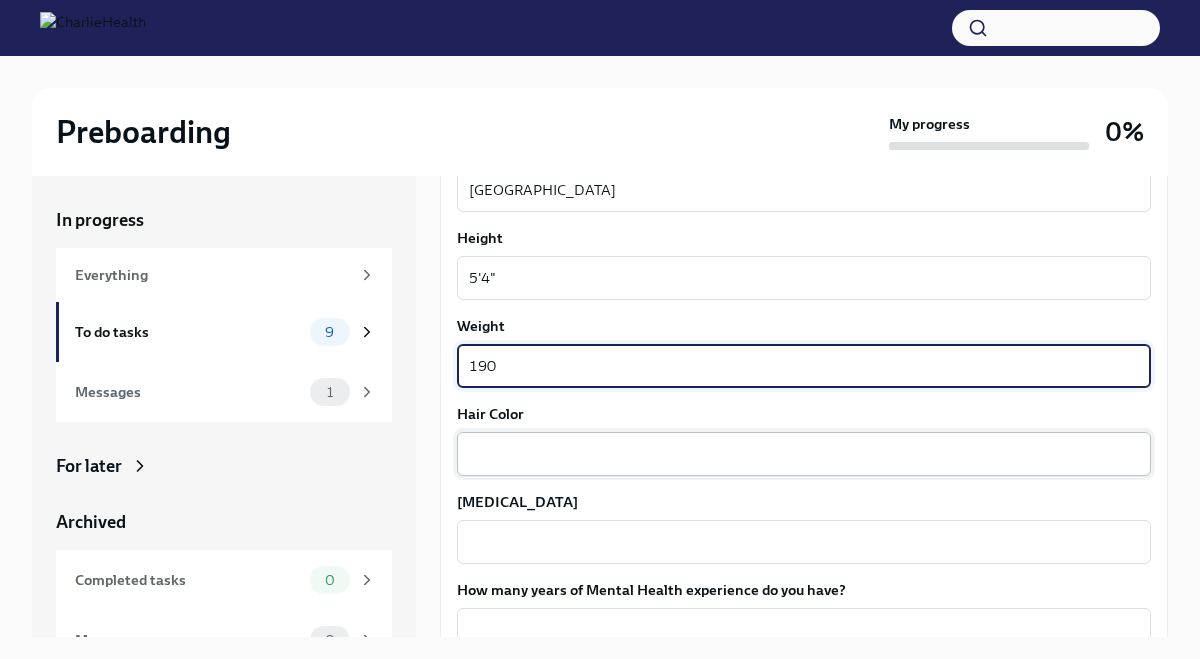 type on "190" 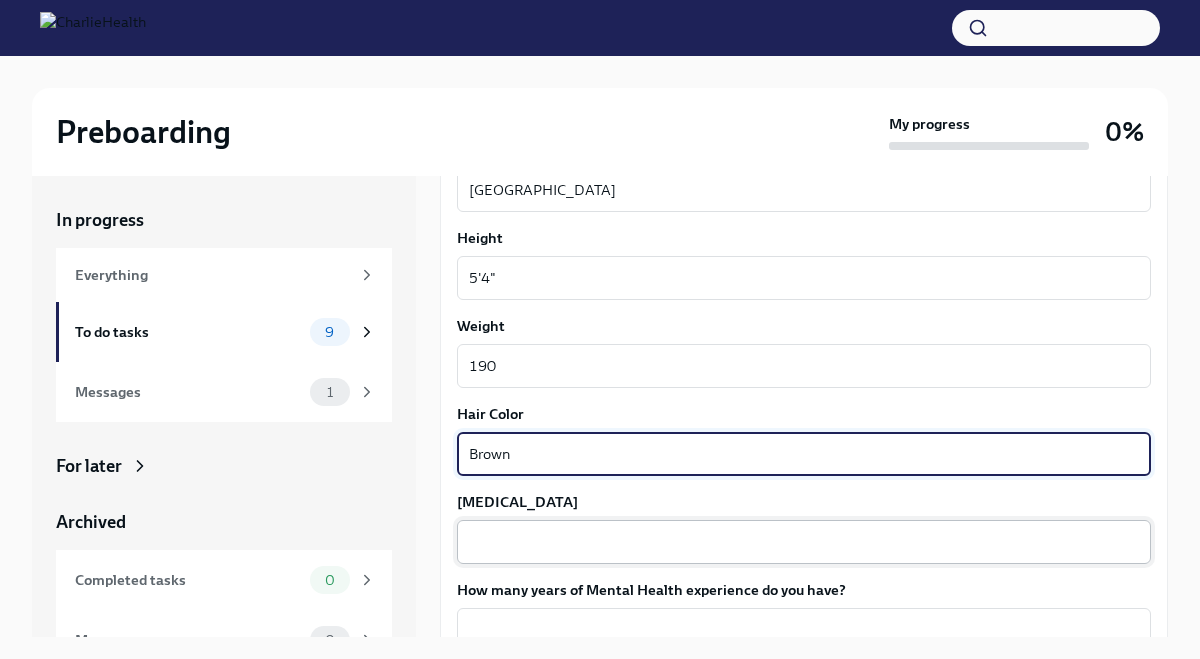 type on "Brown" 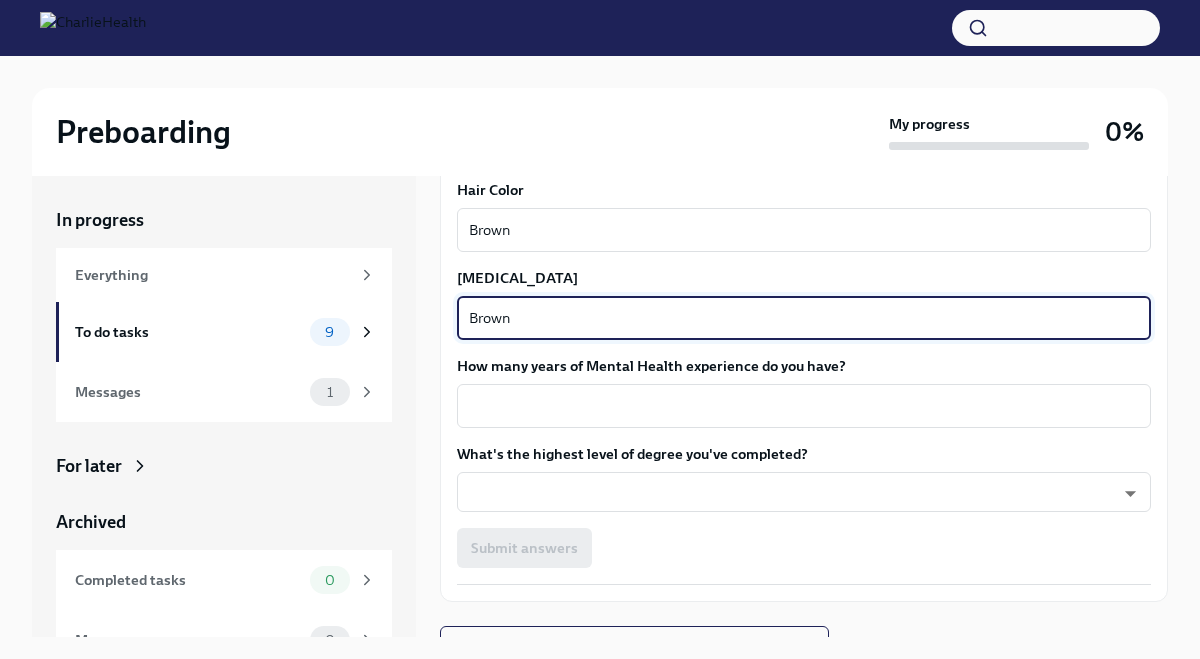 scroll, scrollTop: 1801, scrollLeft: 0, axis: vertical 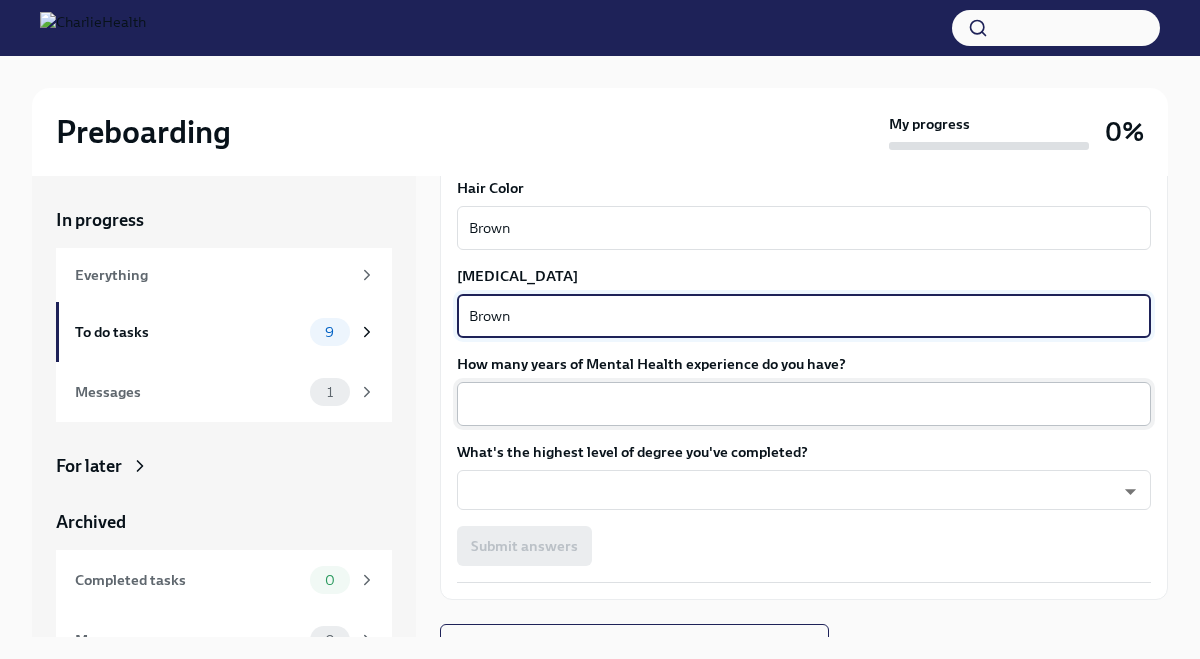 type on "Brown" 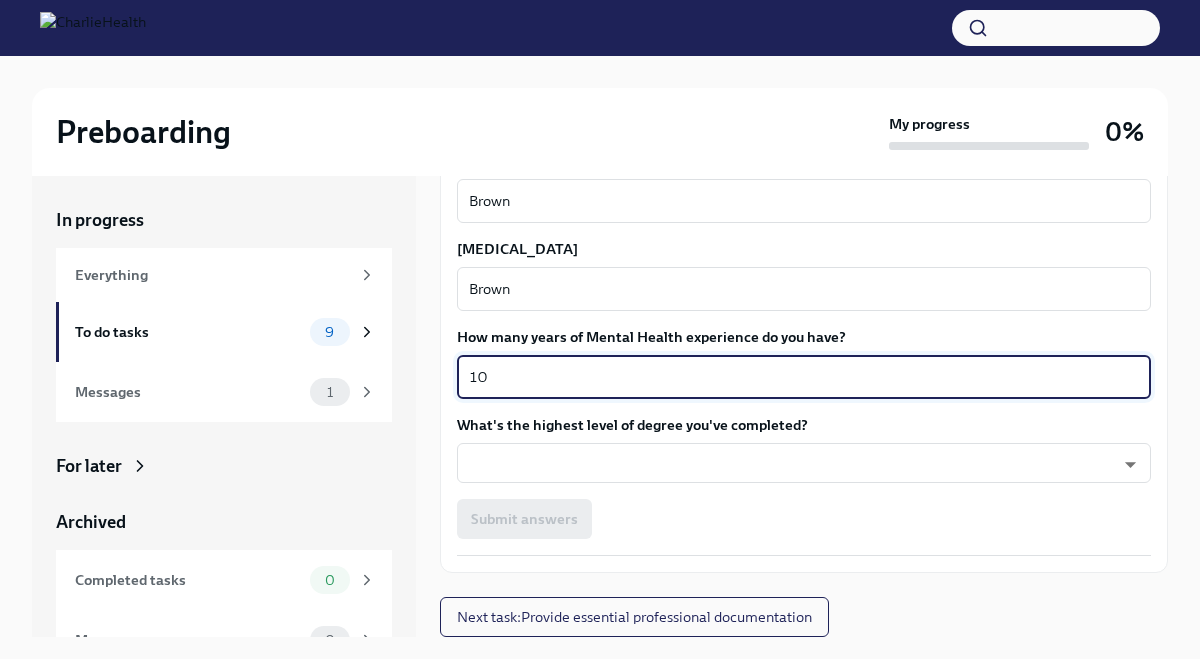 scroll, scrollTop: 1826, scrollLeft: 0, axis: vertical 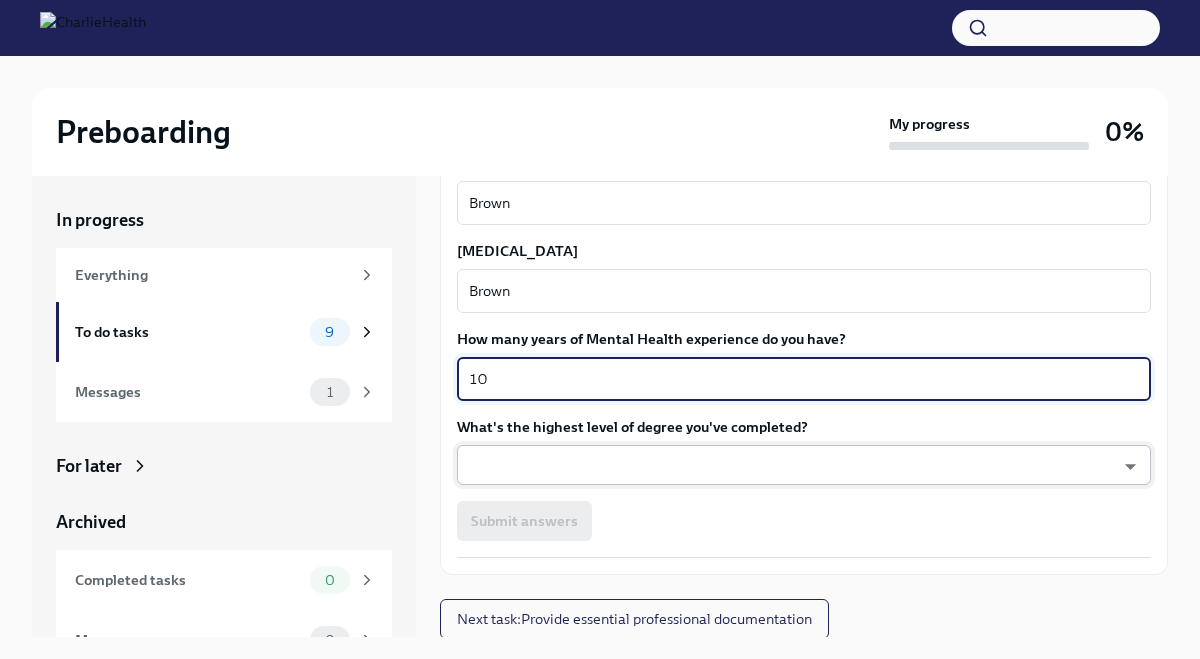 type on "10" 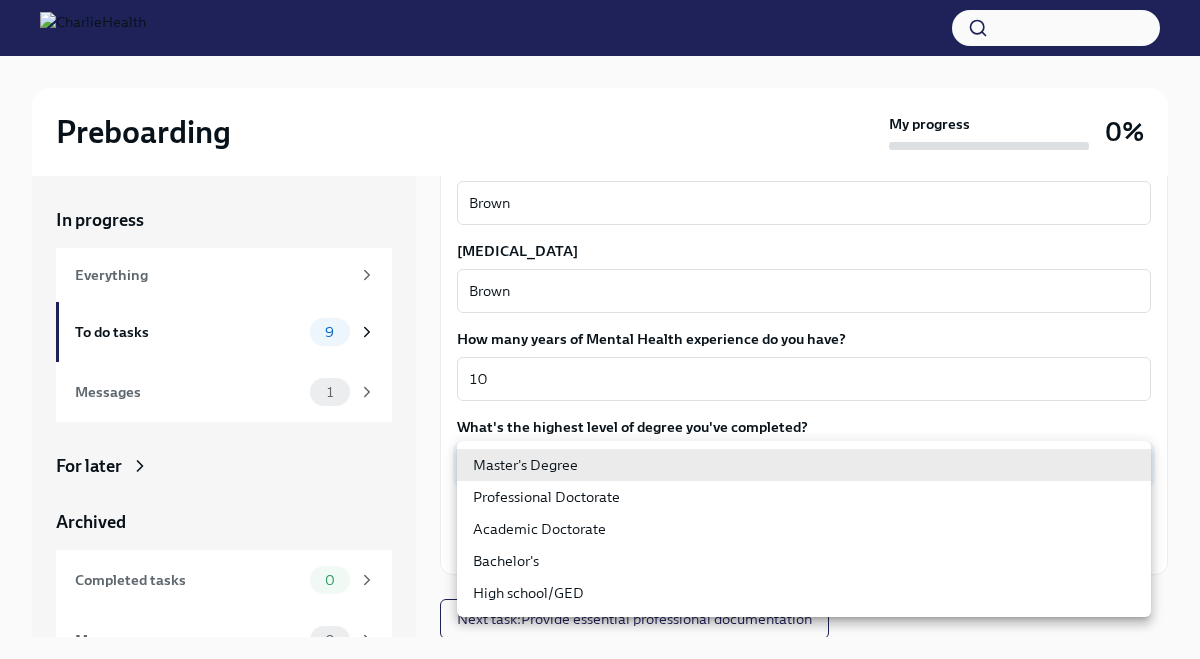 click on "Preboarding My progress 0% In progress Everything To do tasks 9 Messages 1 For later Archived Completed tasks 0 Messages 0 Fill out the onboarding form To Do Due  in a day We need some info from you to start setting you up in payroll and other systems.  Please fill out this form ASAP  Please note each field needs to be completed in order for you to submit.
Note : Please fill out this form as accurately as possible. Several states require specific demographic information that we have to input on your behalf. We understand that some of these questions feel personal to answer, and we appreciate your understanding that this is required for compliance clearance. About you Your preferred first name [PERSON_NAME] x ​ Your legal last name [PERSON_NAME] x ​ Please provide any previous names/ aliases-put None if N/A x ​ Street Address 1 [STREET_ADDRESS][PERSON_NAME] ​ Street Address 2 ​ Postal Code 20191 ​ City Reston ​ State/Region [US_STATE] ​ Country [DEMOGRAPHIC_DATA] ​ Date of Birth (MM/DD/YYYY) [DEMOGRAPHIC_DATA] x ​ x x" at bounding box center (600, 346) 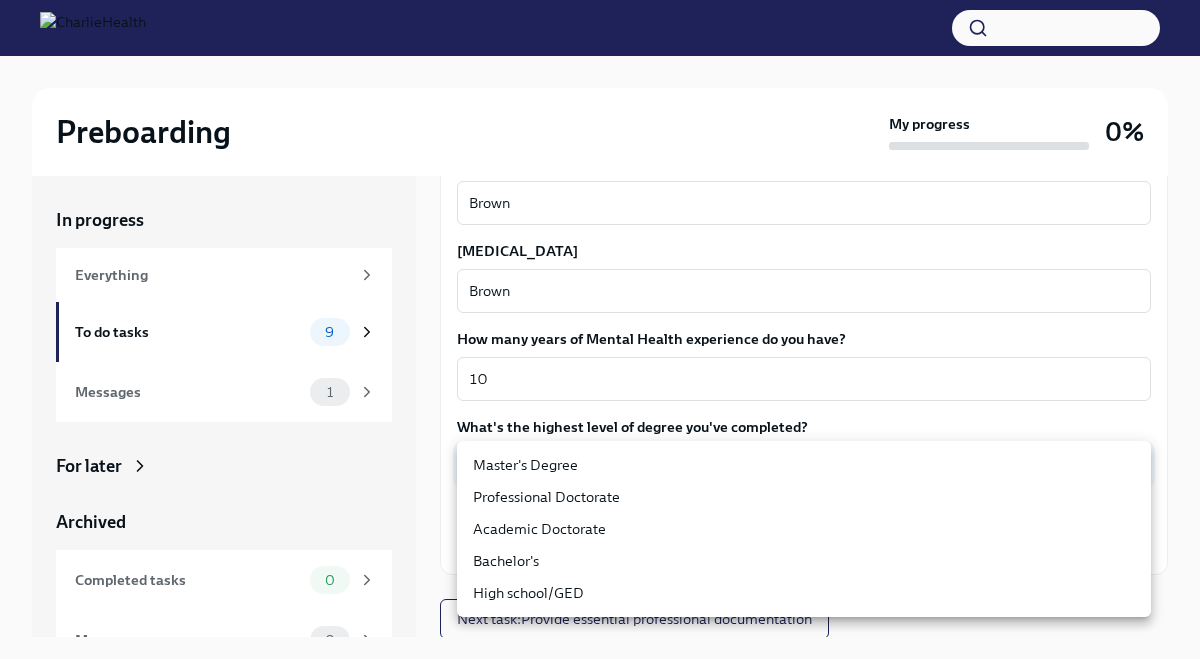 click on "Master's Degree" at bounding box center [804, 465] 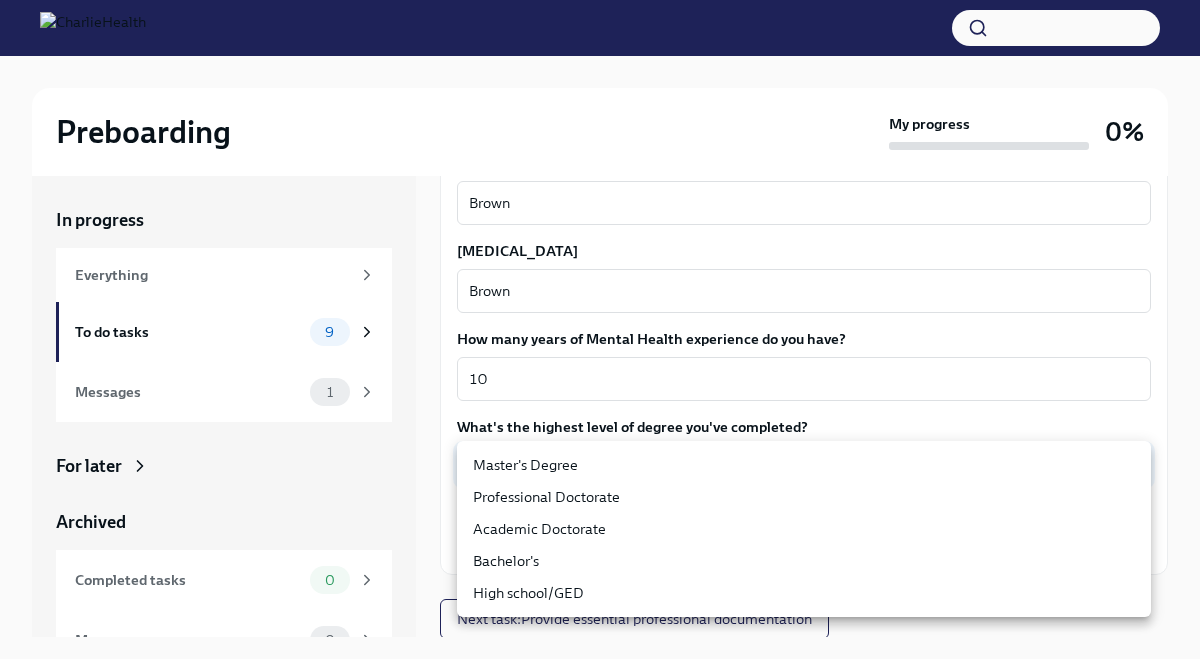 type on "2vBr-ghkD" 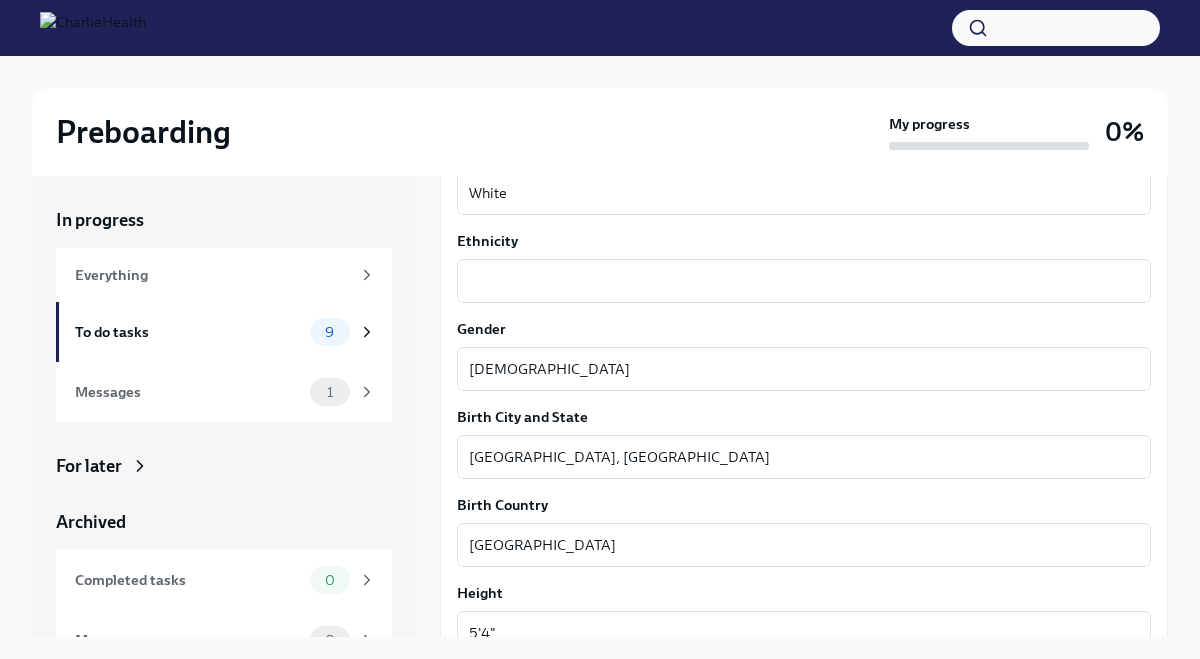 scroll, scrollTop: 1030, scrollLeft: 0, axis: vertical 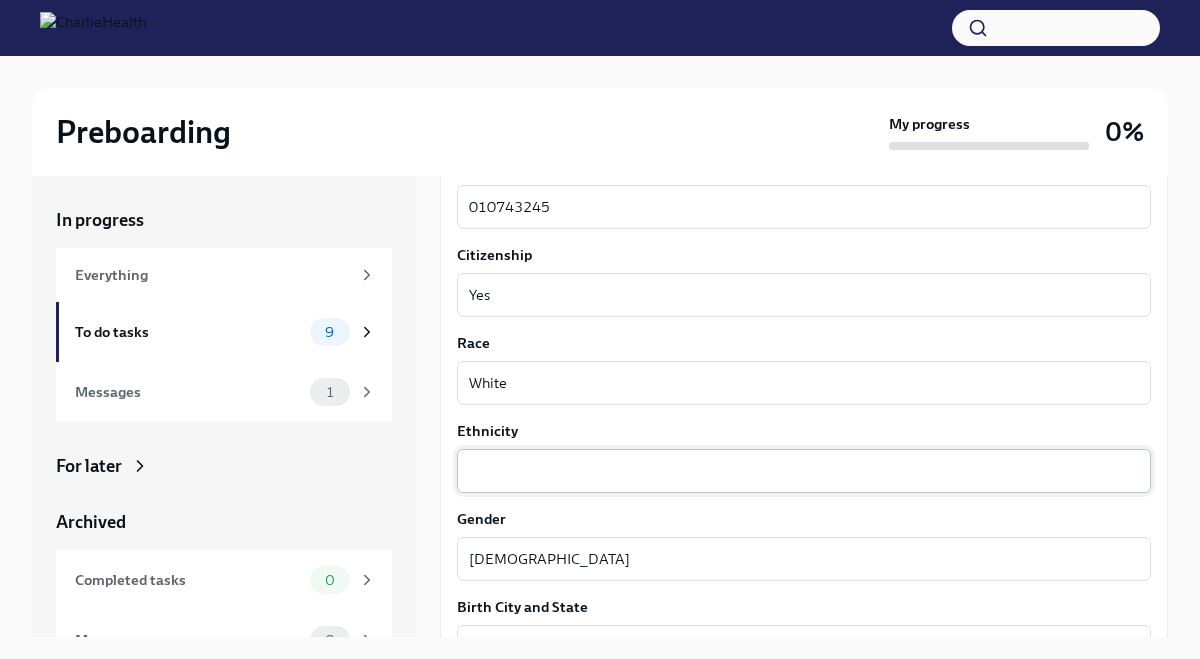 click on "x ​" at bounding box center [804, 471] 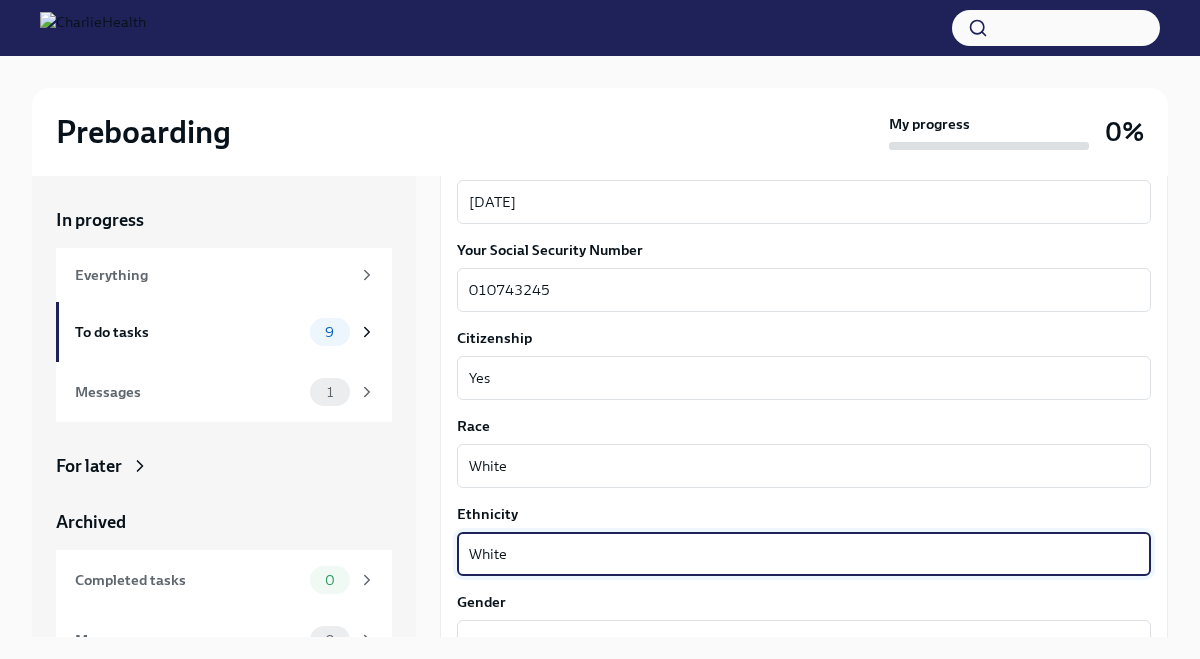 scroll, scrollTop: 975, scrollLeft: 0, axis: vertical 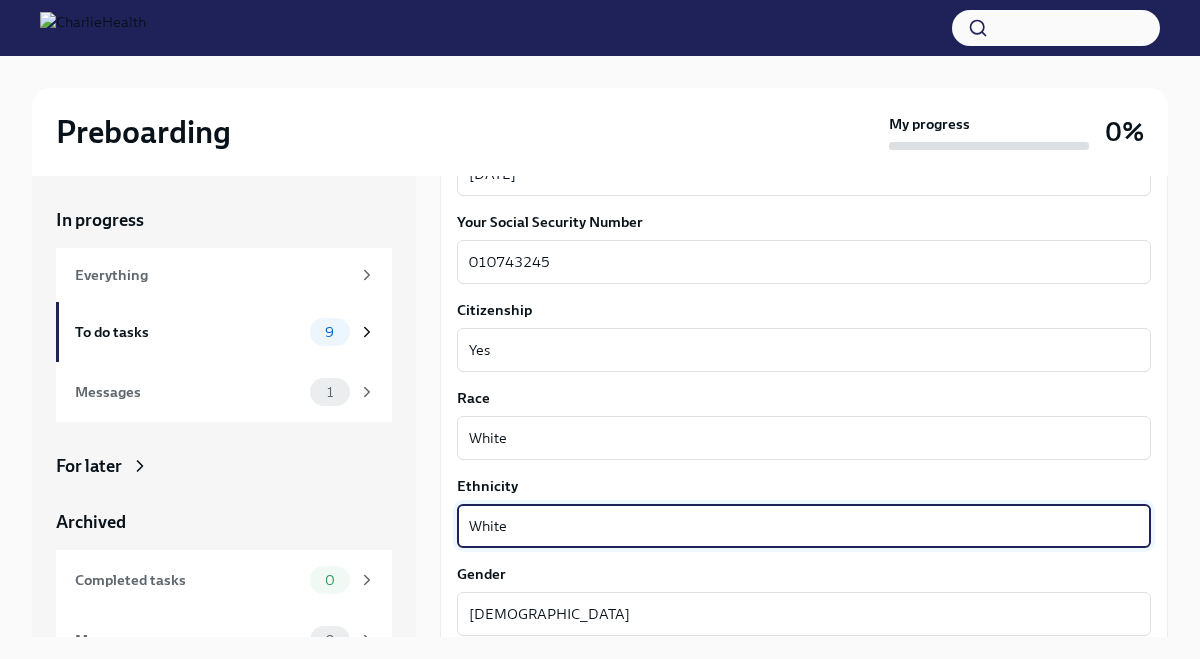 click on "White" at bounding box center (804, 526) 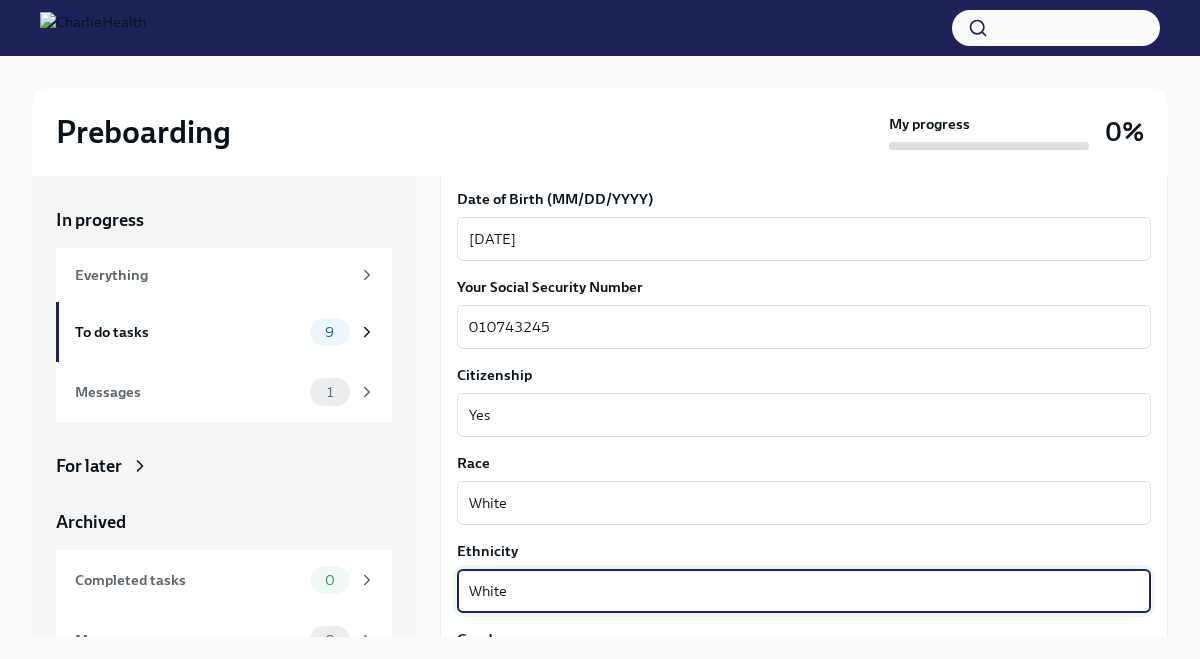 click on "White" at bounding box center [804, 503] 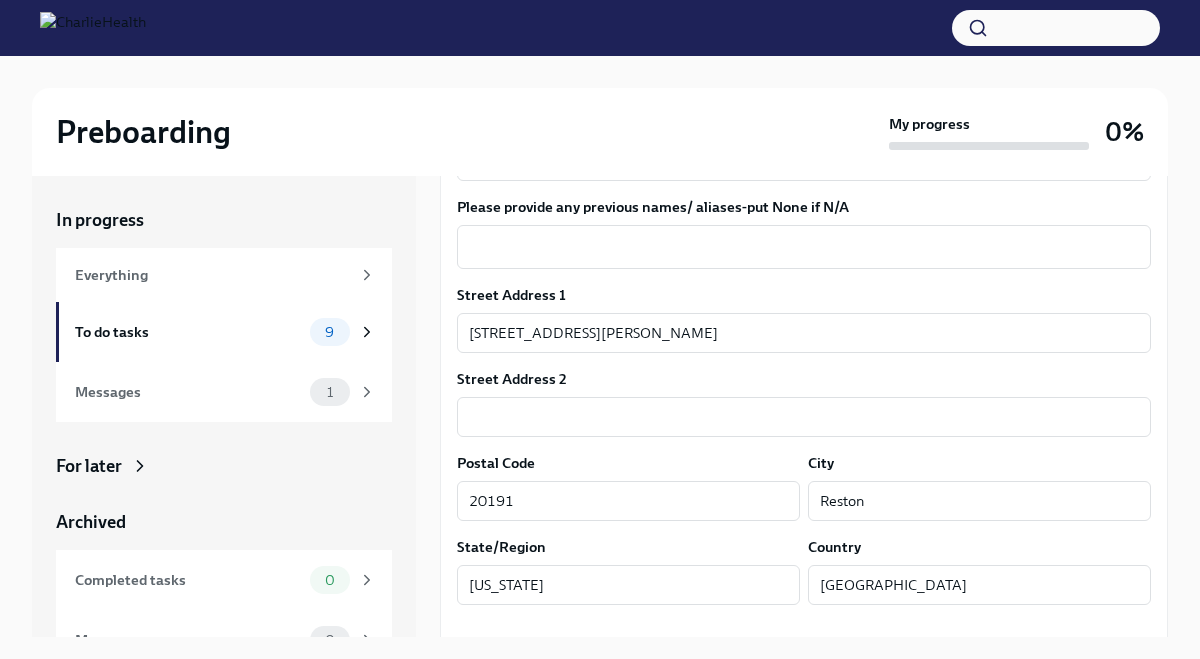 scroll, scrollTop: 425, scrollLeft: 0, axis: vertical 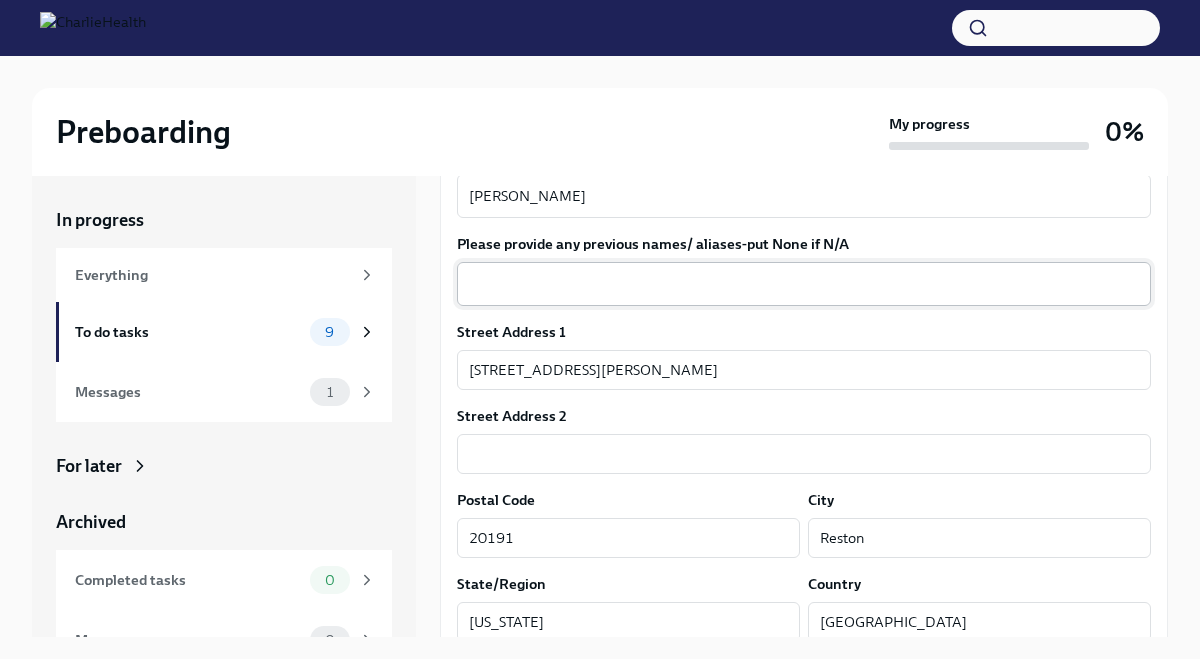 click on "x ​" at bounding box center (804, 284) 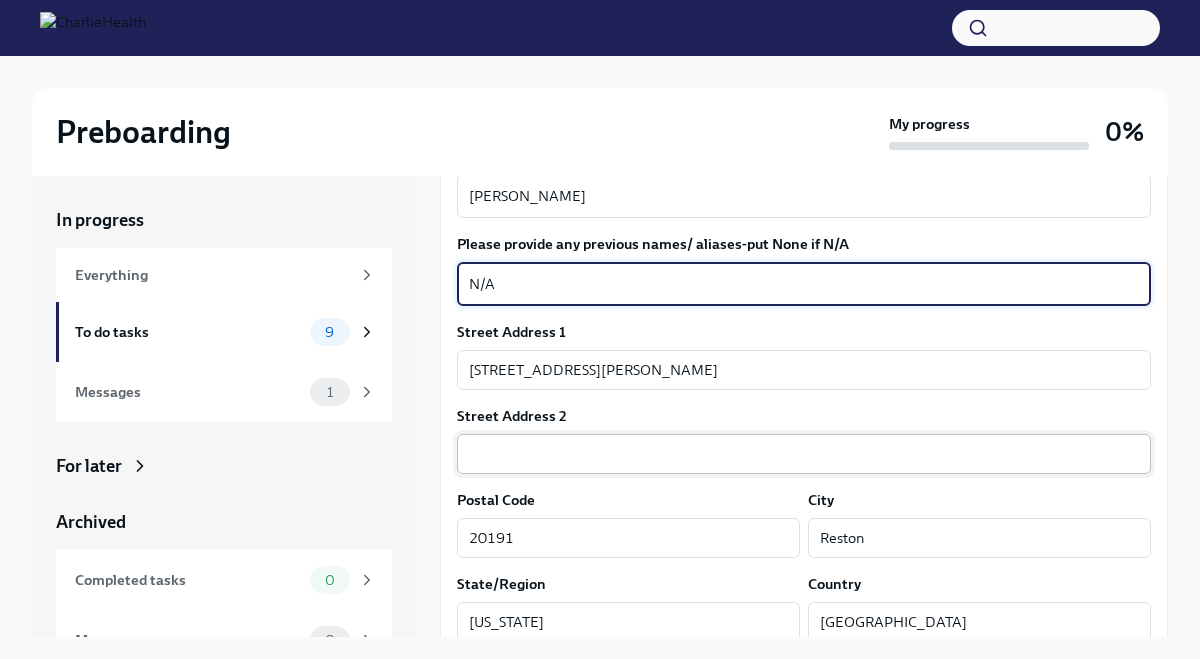 type on "N/A" 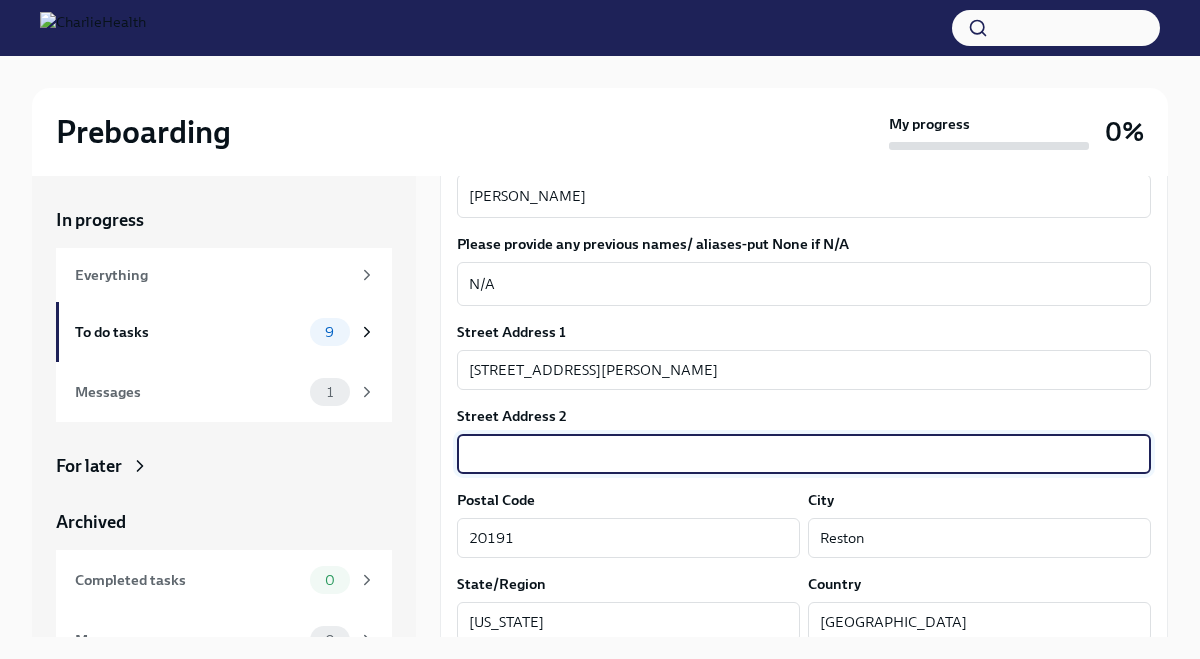 click at bounding box center [804, 454] 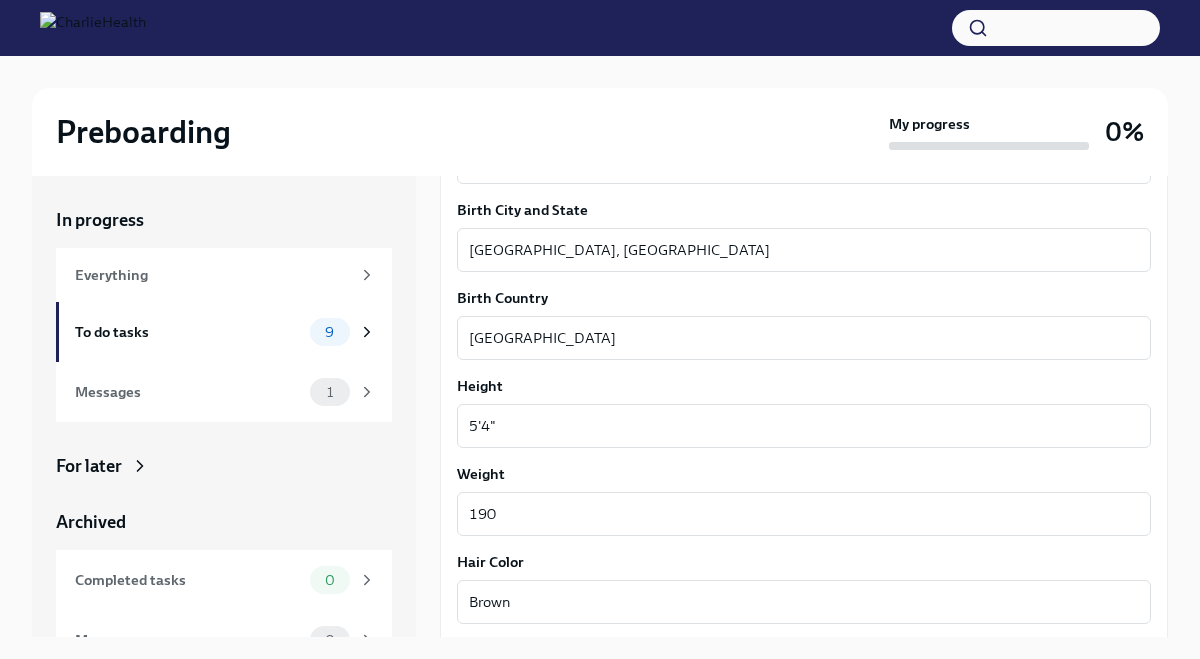 scroll, scrollTop: 1828, scrollLeft: 0, axis: vertical 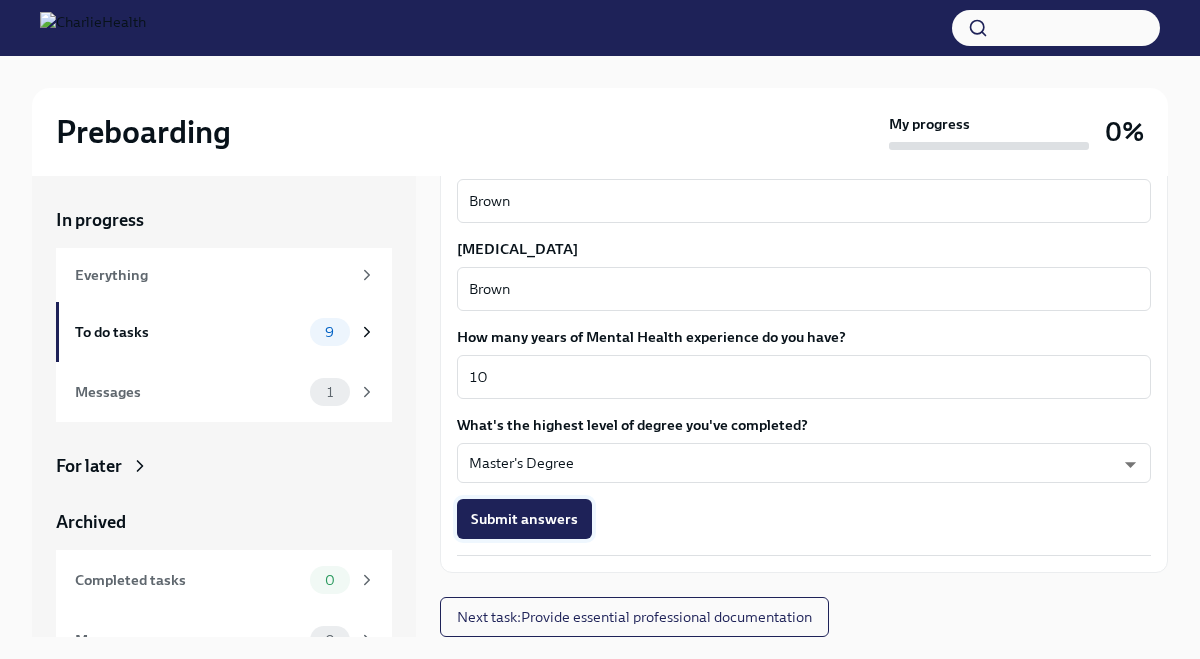 type on "N/A" 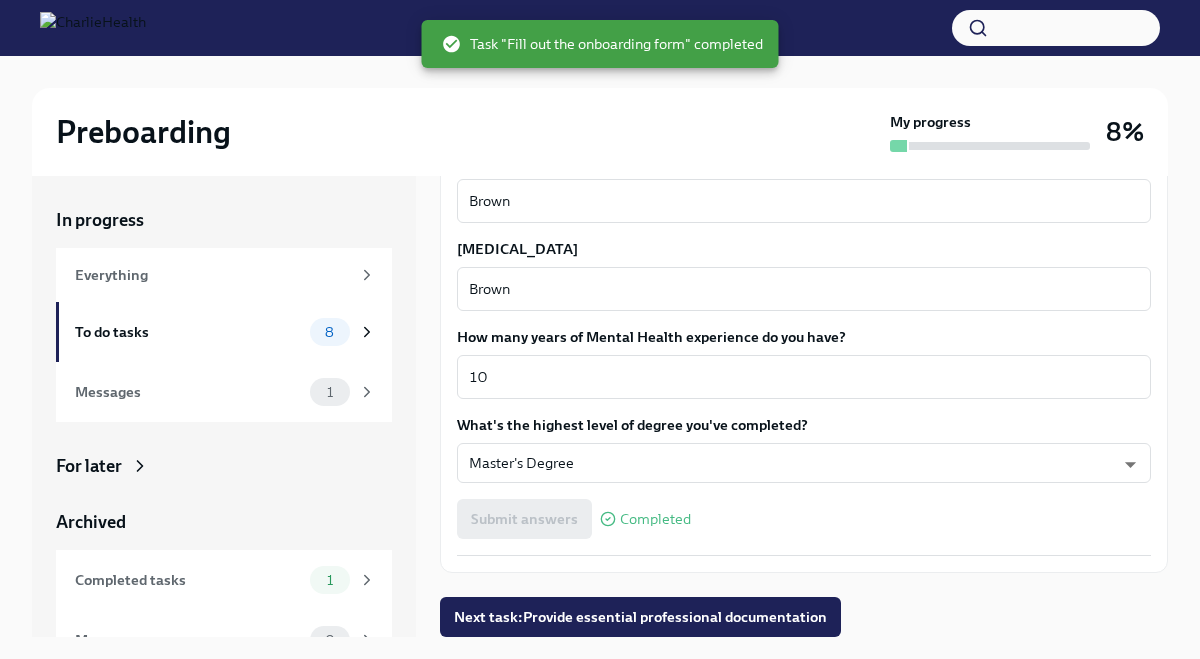scroll, scrollTop: 34, scrollLeft: 0, axis: vertical 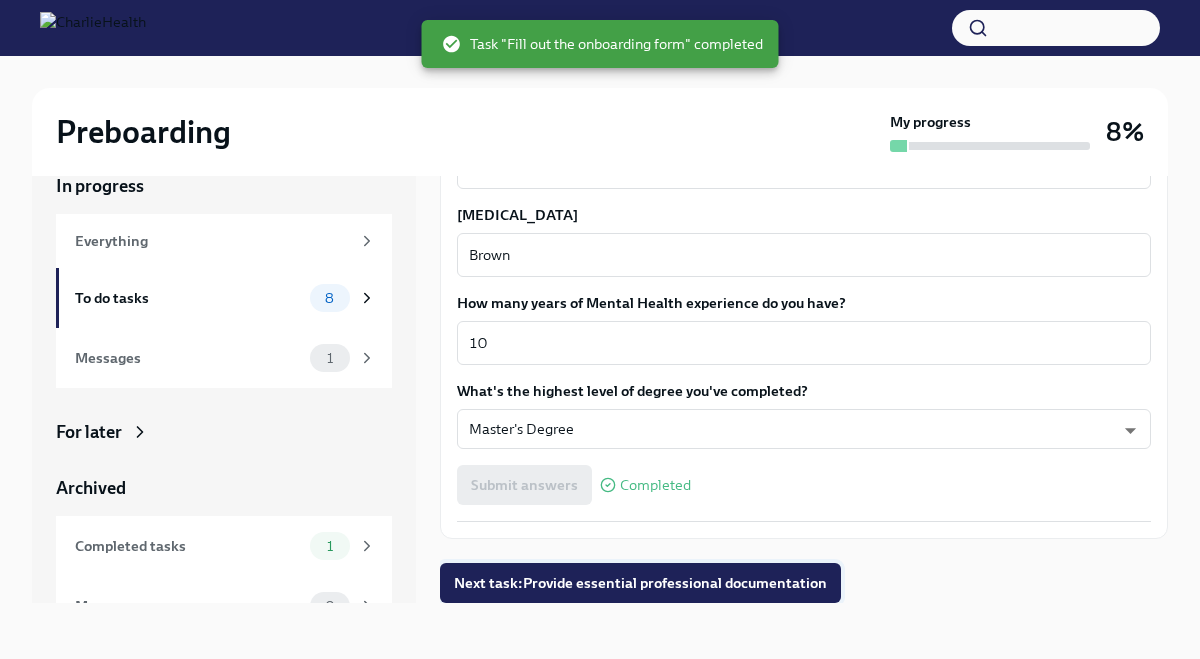click on "Next task :  Provide essential professional documentation" at bounding box center [640, 583] 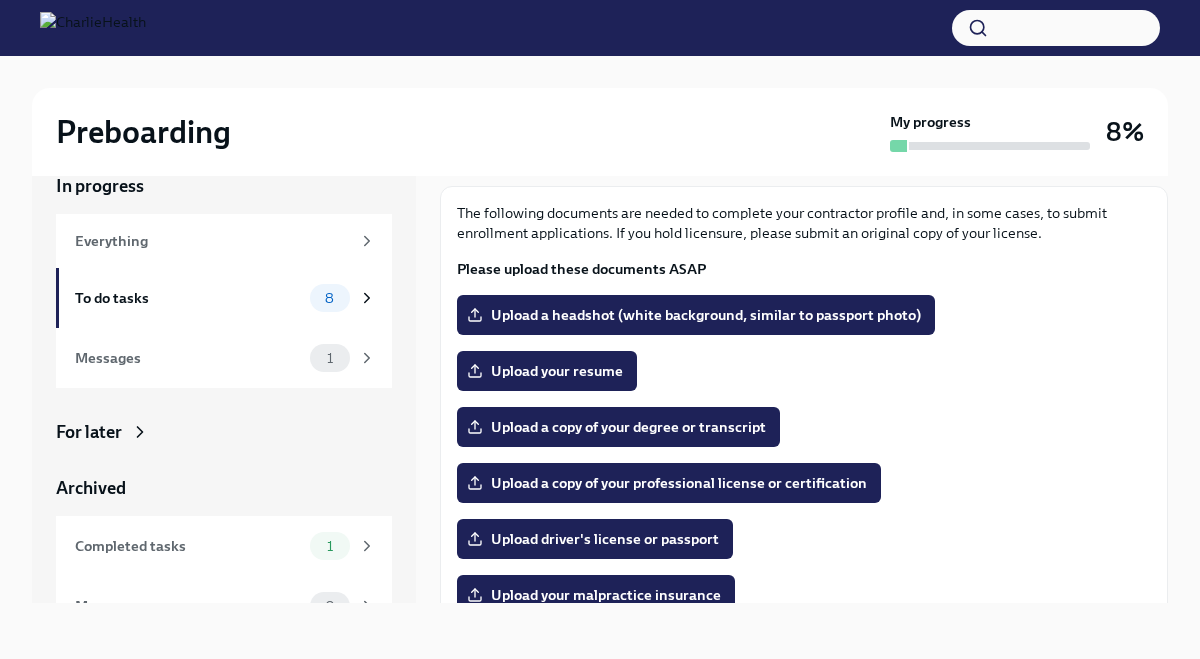 scroll, scrollTop: 0, scrollLeft: 0, axis: both 